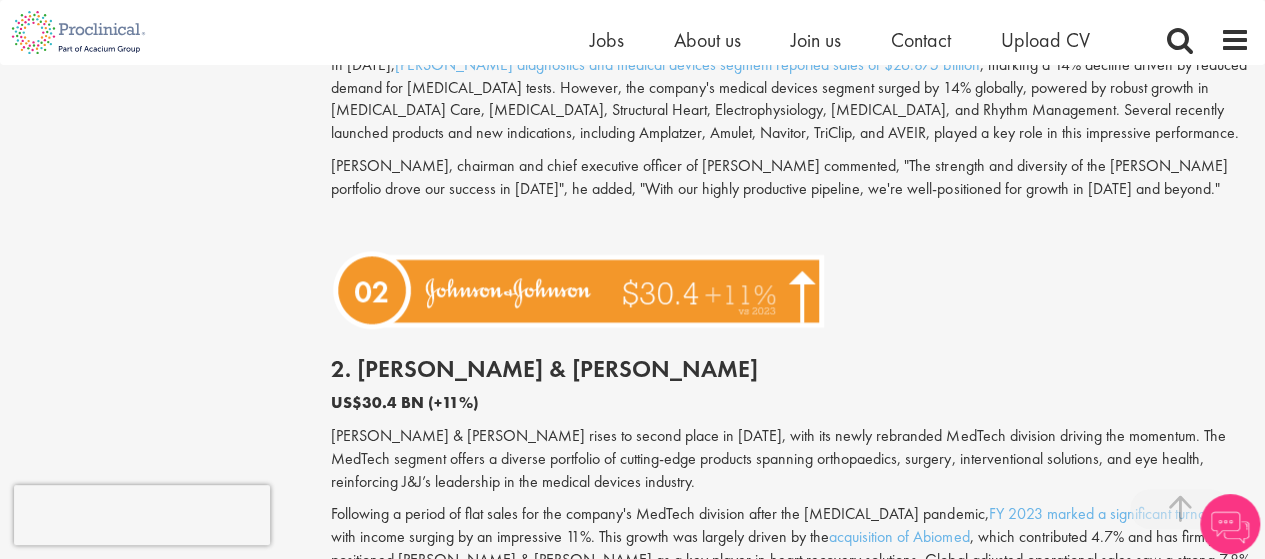 scroll, scrollTop: 3800, scrollLeft: 0, axis: vertical 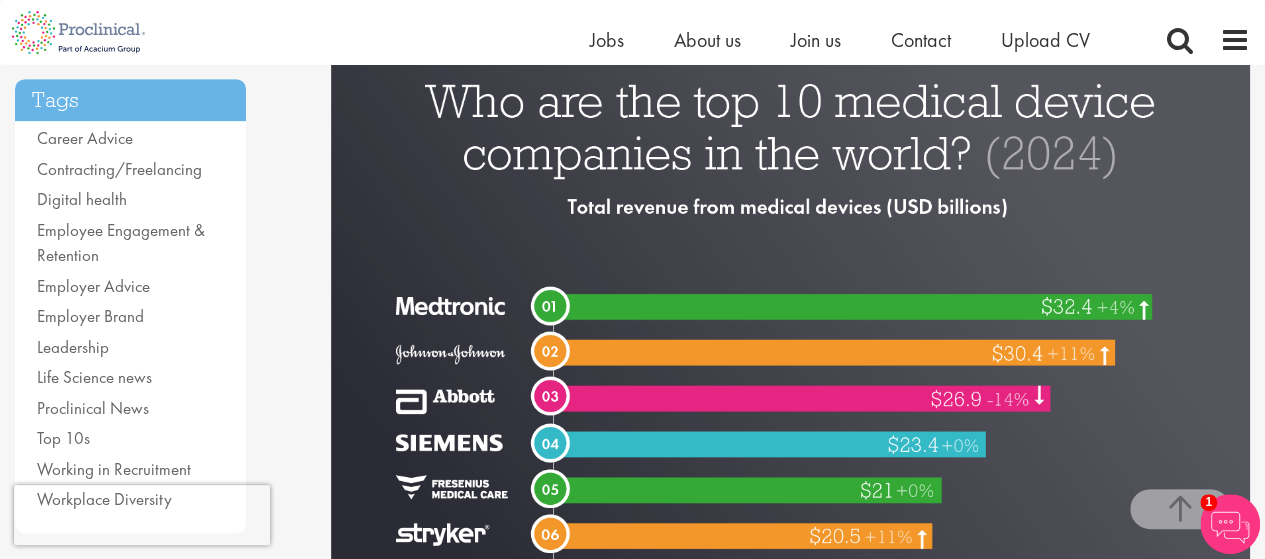 click at bounding box center (790, 412) 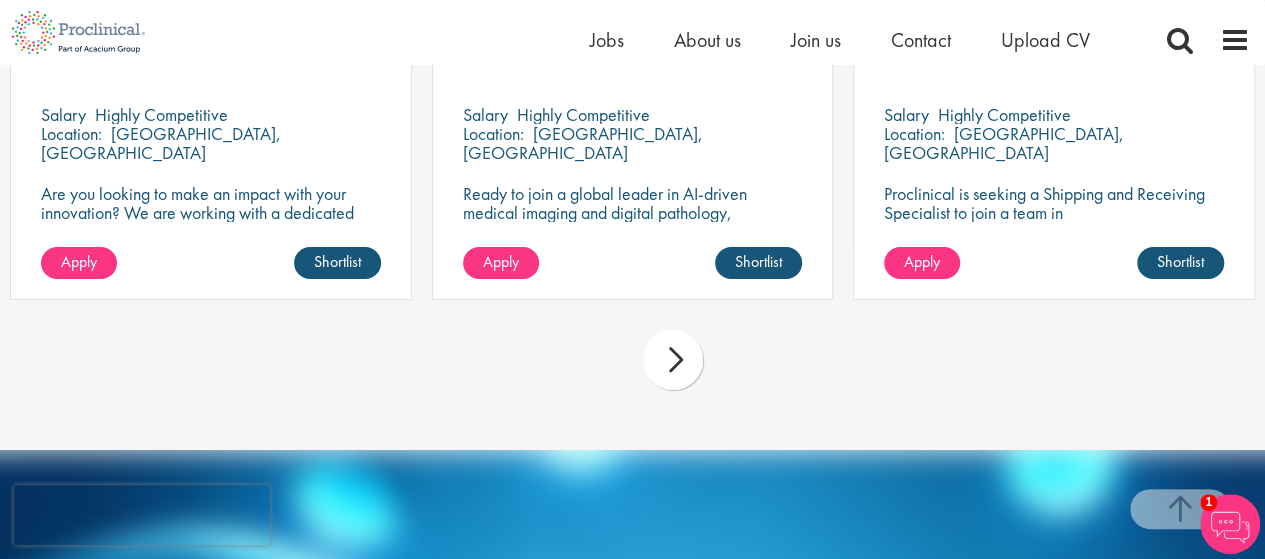 scroll, scrollTop: 7316, scrollLeft: 0, axis: vertical 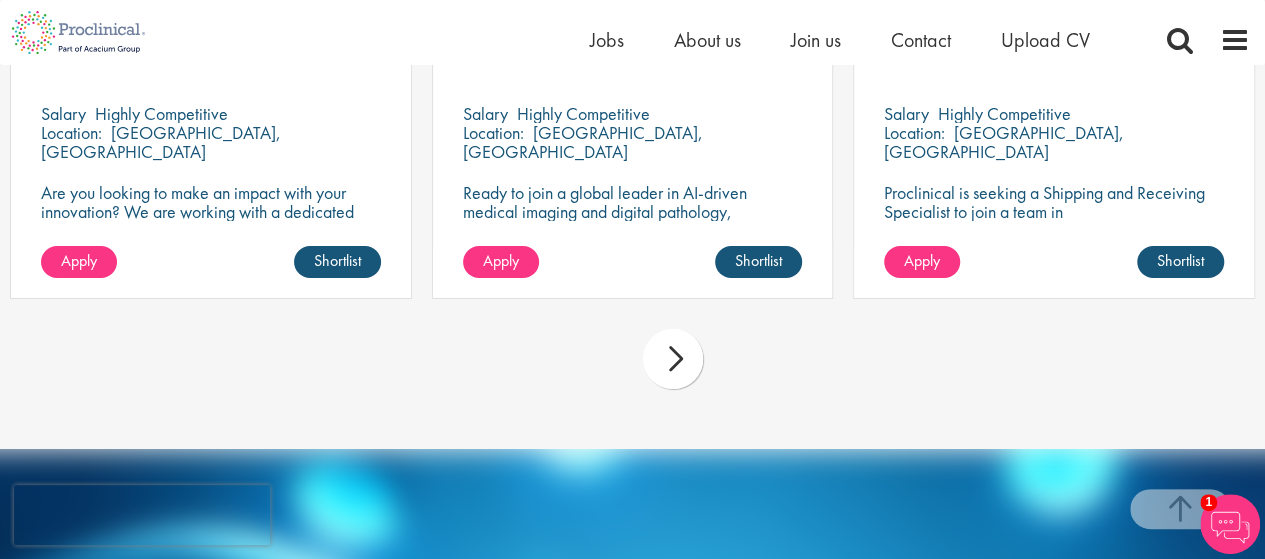 click on "next" at bounding box center [673, 359] 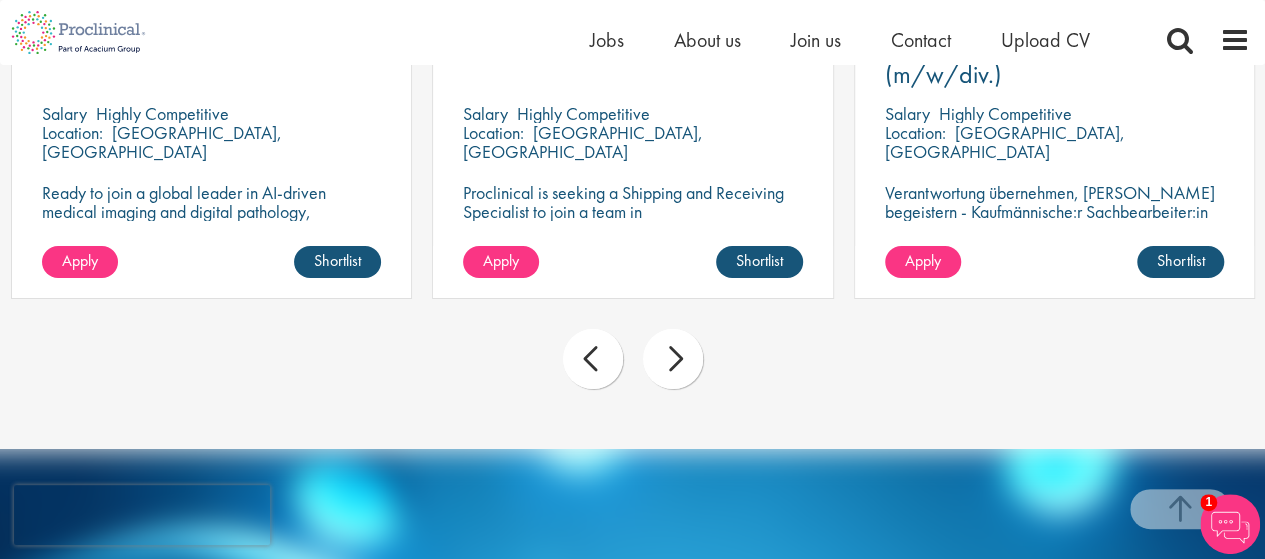 click on "next" at bounding box center [673, 359] 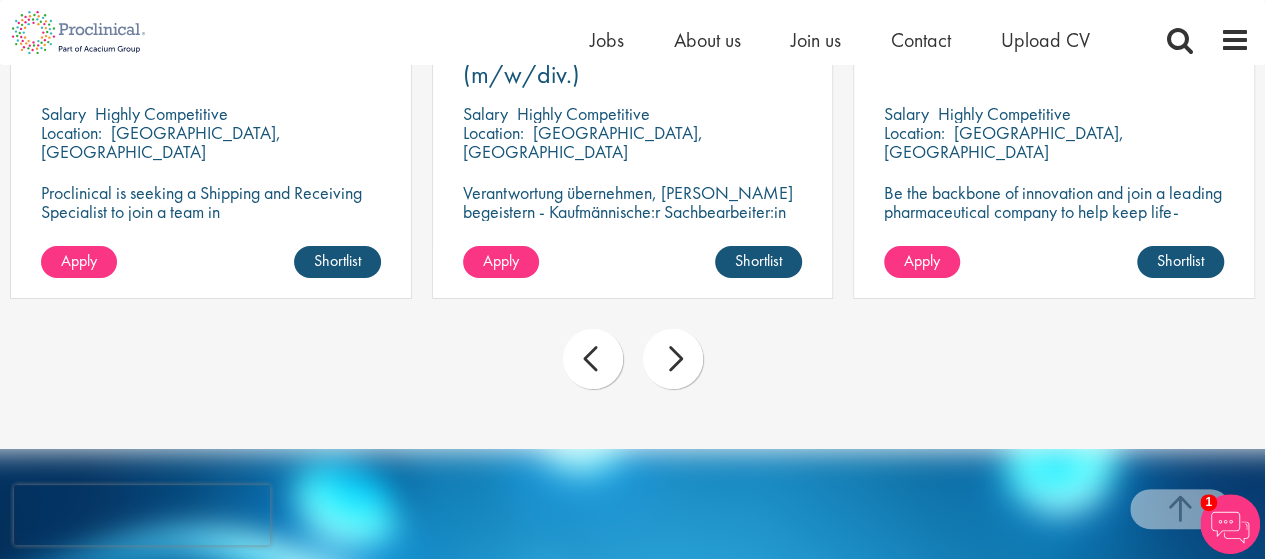 click on "next" at bounding box center [673, 359] 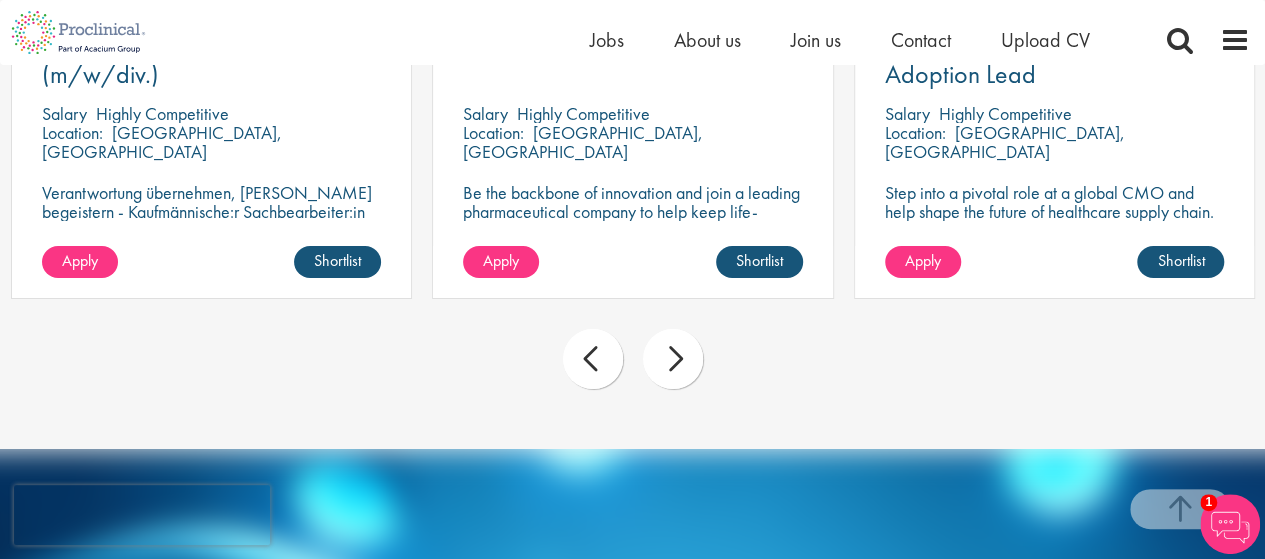click on "next" at bounding box center (673, 359) 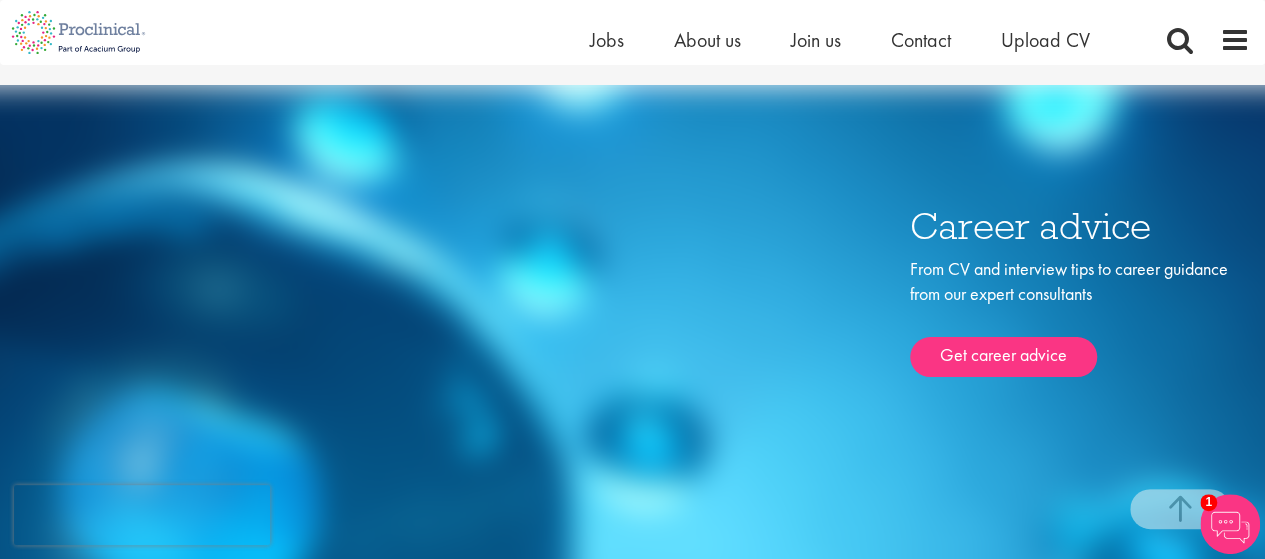 scroll, scrollTop: 8045, scrollLeft: 0, axis: vertical 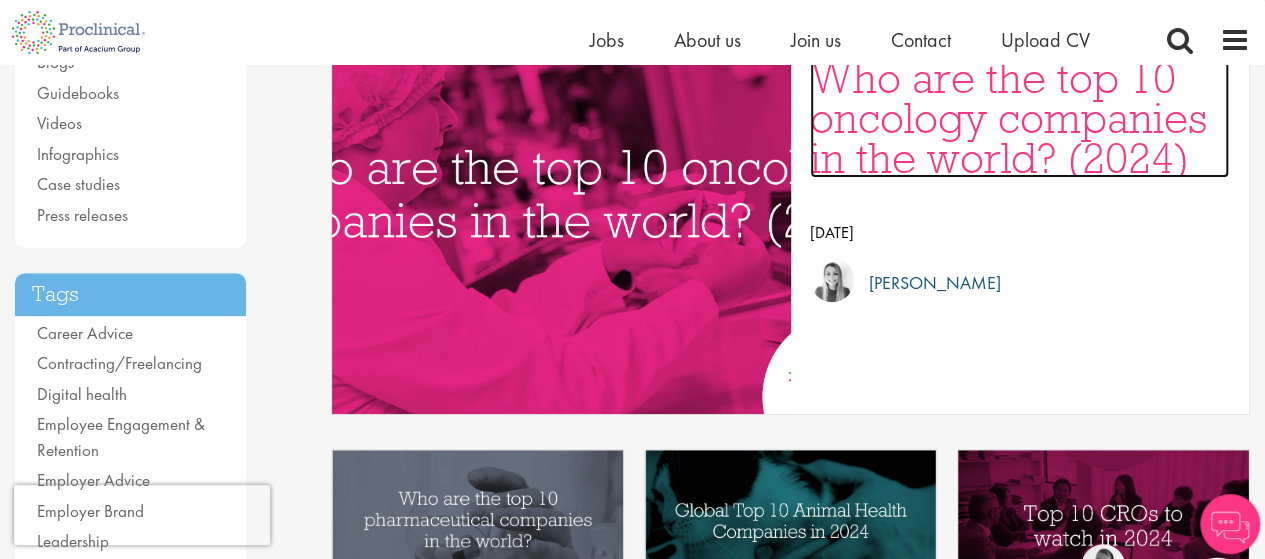 click on "Who are the top 10 oncology companies in the world? (2024)" at bounding box center (1019, 118) 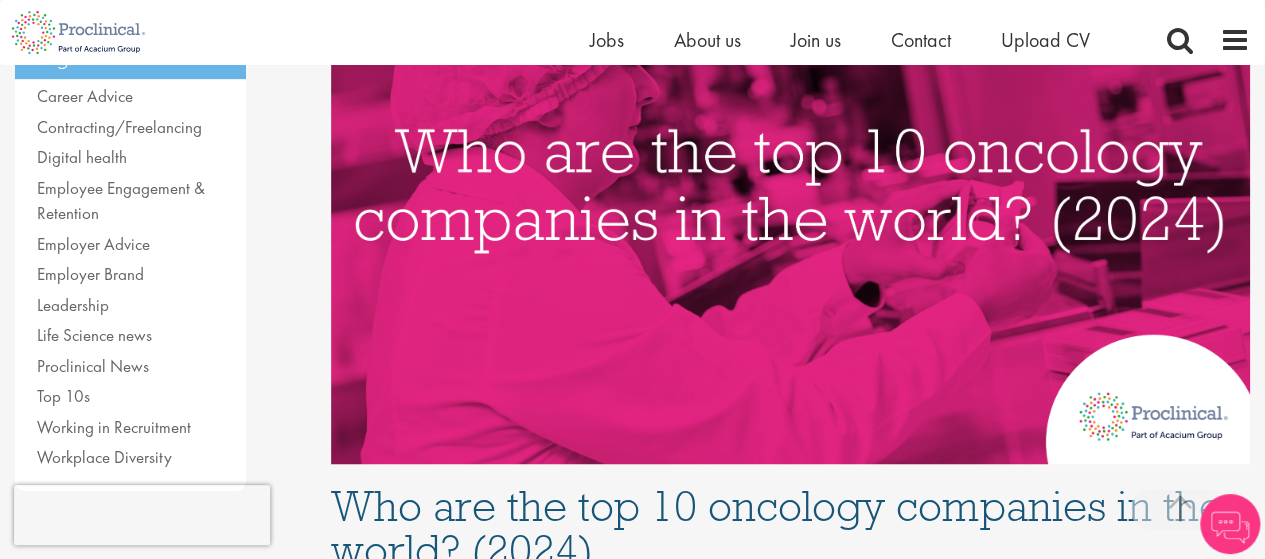 scroll, scrollTop: 0, scrollLeft: 0, axis: both 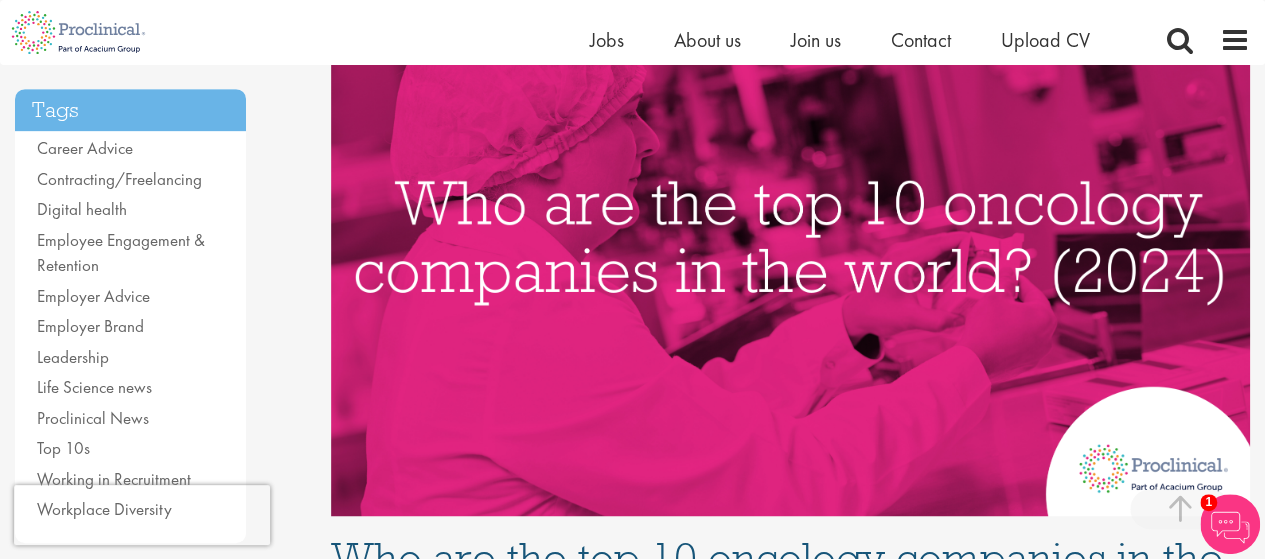 click at bounding box center [790, 277] 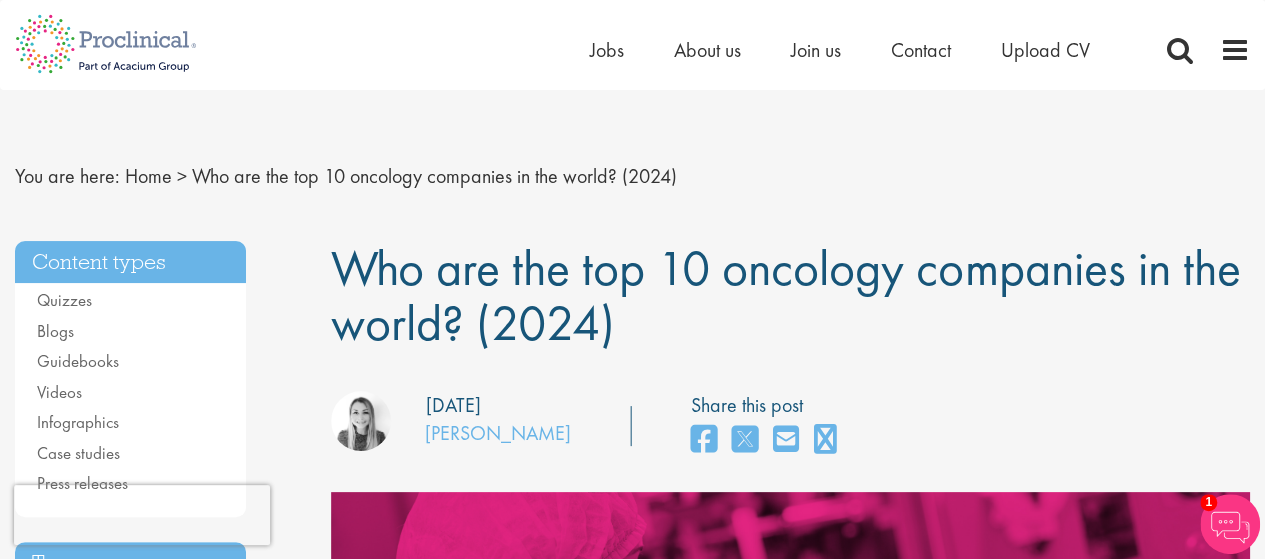 scroll, scrollTop: 0, scrollLeft: 0, axis: both 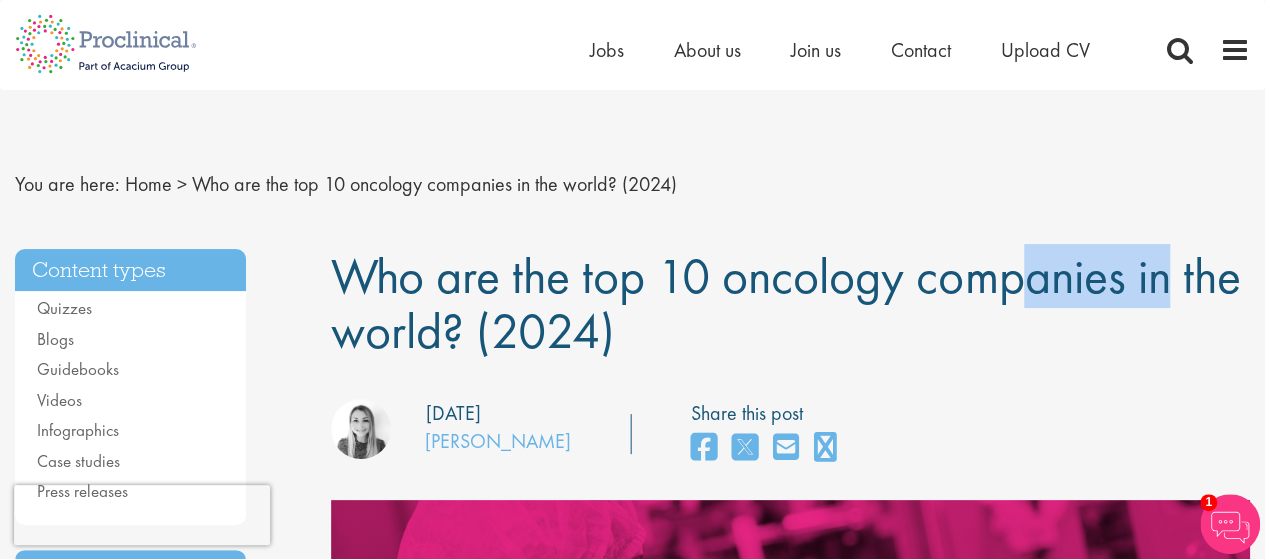 drag, startPoint x: 724, startPoint y: 285, endPoint x: 895, endPoint y: 289, distance: 171.04678 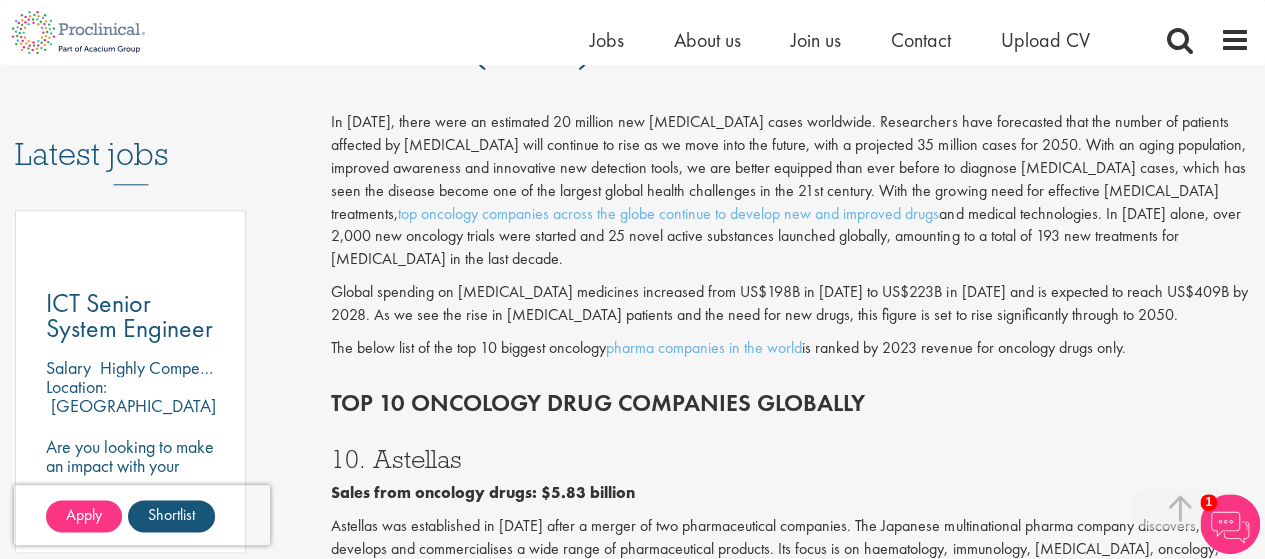 scroll, scrollTop: 1003, scrollLeft: 0, axis: vertical 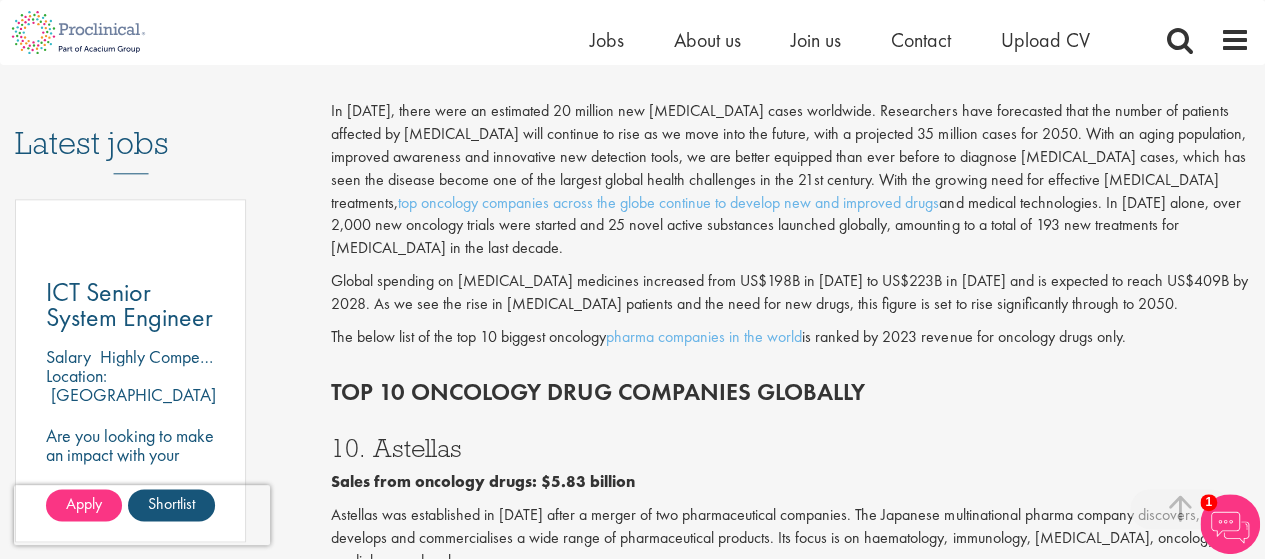 click on "Global spending on cancer medicines increased from US$198B in 2022 to US$223B in 2023 and is expected to reach US$409B by 2028. As we see the rise in cancer patients and the need for new drugs, this figure is set to rise significantly through to 2050." at bounding box center [790, 293] 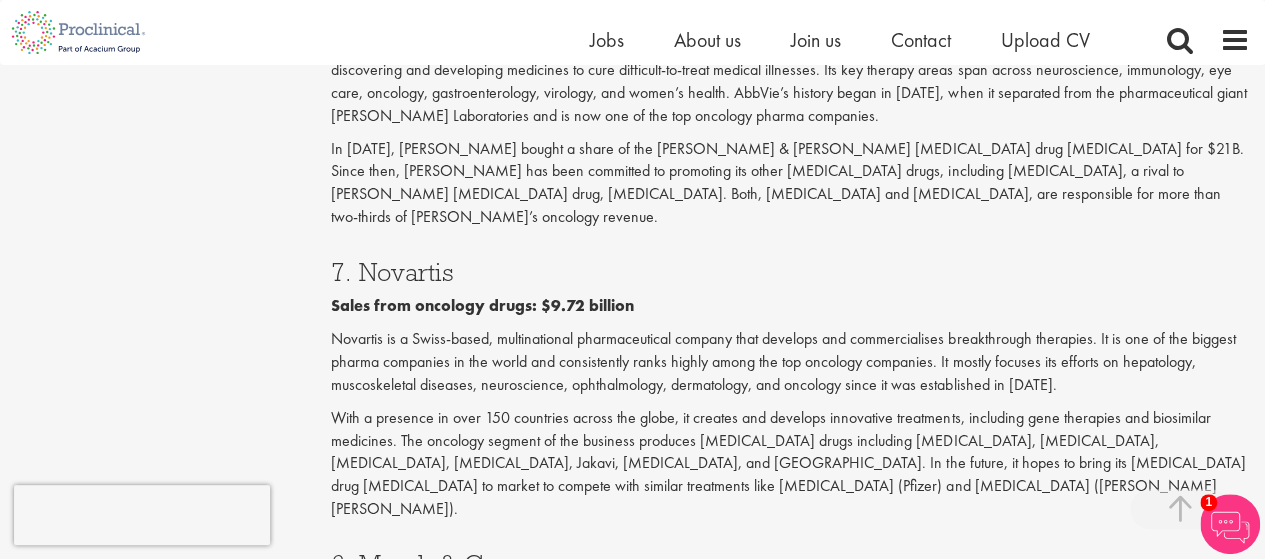 scroll, scrollTop: 2076, scrollLeft: 0, axis: vertical 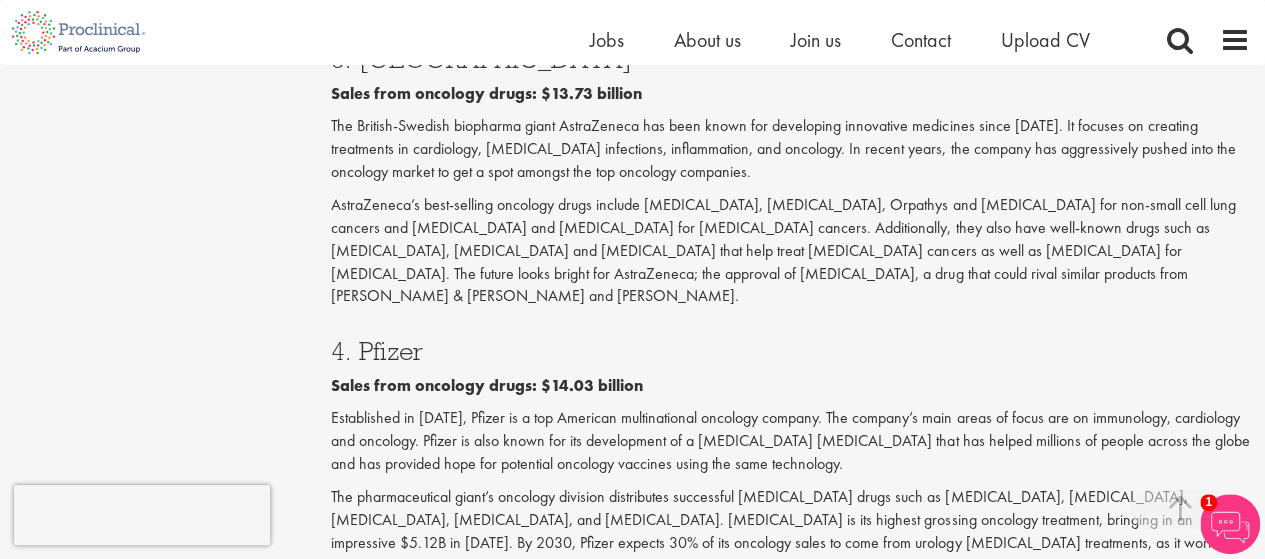 click on "4. Pfizer
Sales from oncology drugs: $14.03 billion
Established in 1849, Pfizer is a top American multinational oncology company. The company’s main areas of focus are on immunology, cardiology and oncology. Pfizer is also known for its development of a Covid-19 MRNA vaccine that has helped millions of people across the globe and has provided hope for potential oncology vaccines using the same technology.
The pharmaceutical giant’s oncology division distributes successful cancer drugs such as Ibrance, Xtandi, Inlyta, Zirabev, and Xalkori. Ibrance is its highest grossing oncology treatment, bringing in an impressive $5.12B in 2022. By 2030, Pfizer expects 30% of its oncology sales to come from urology cancer treatments, as it works on cancer vaccines and precision medication to help treat the disease." at bounding box center (790, 452) 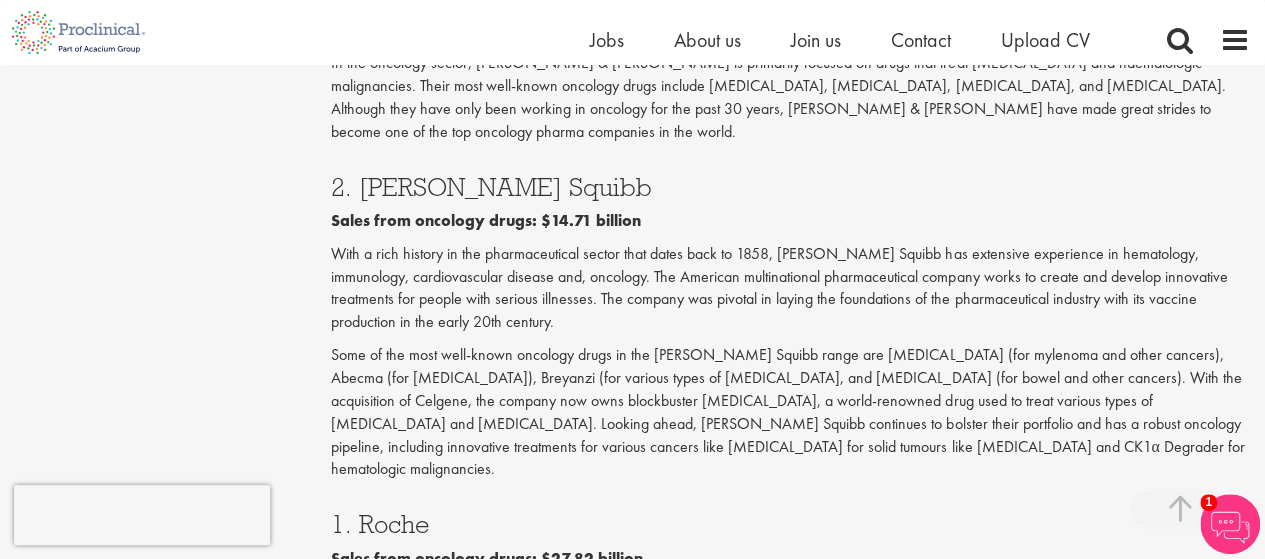 scroll, scrollTop: 3507, scrollLeft: 0, axis: vertical 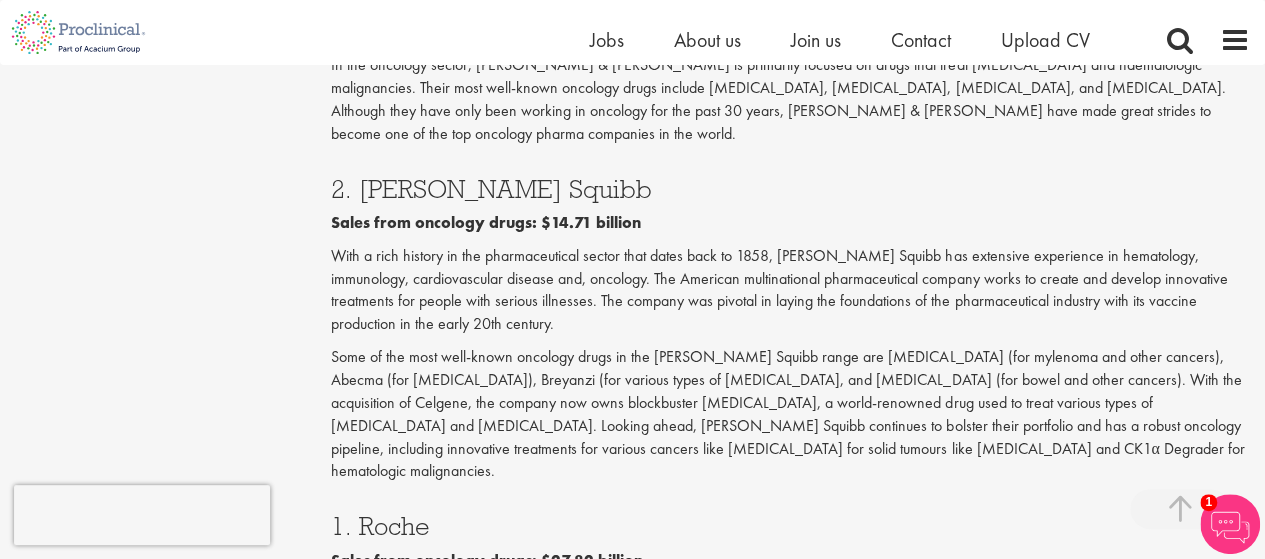 click on "1. Roche" at bounding box center [790, 526] 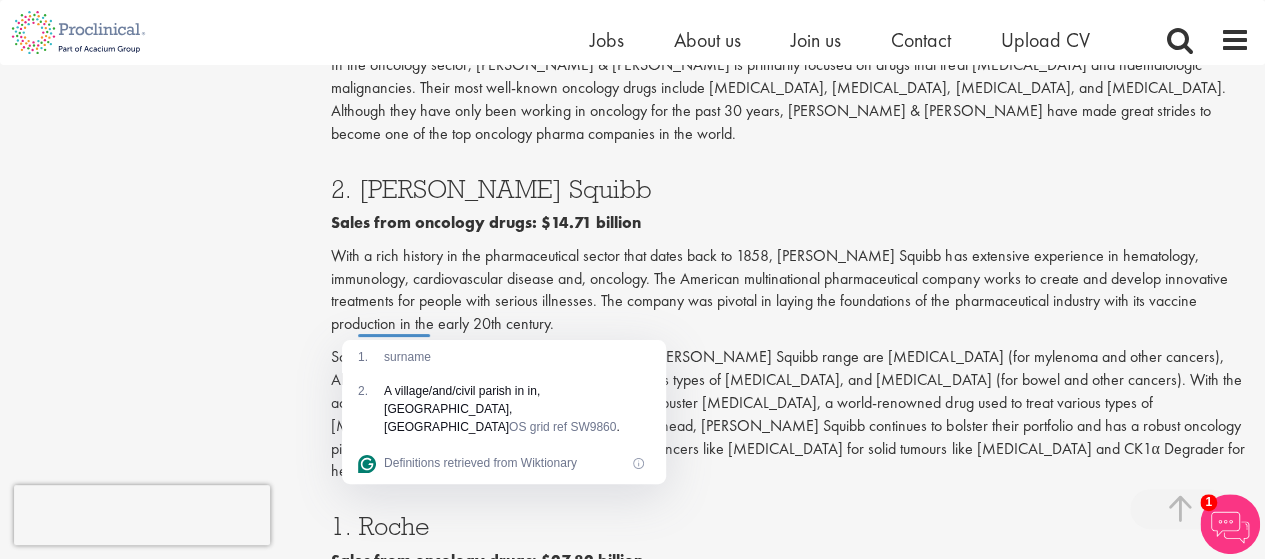 drag, startPoint x: 682, startPoint y: 301, endPoint x: 652, endPoint y: 311, distance: 31.622776 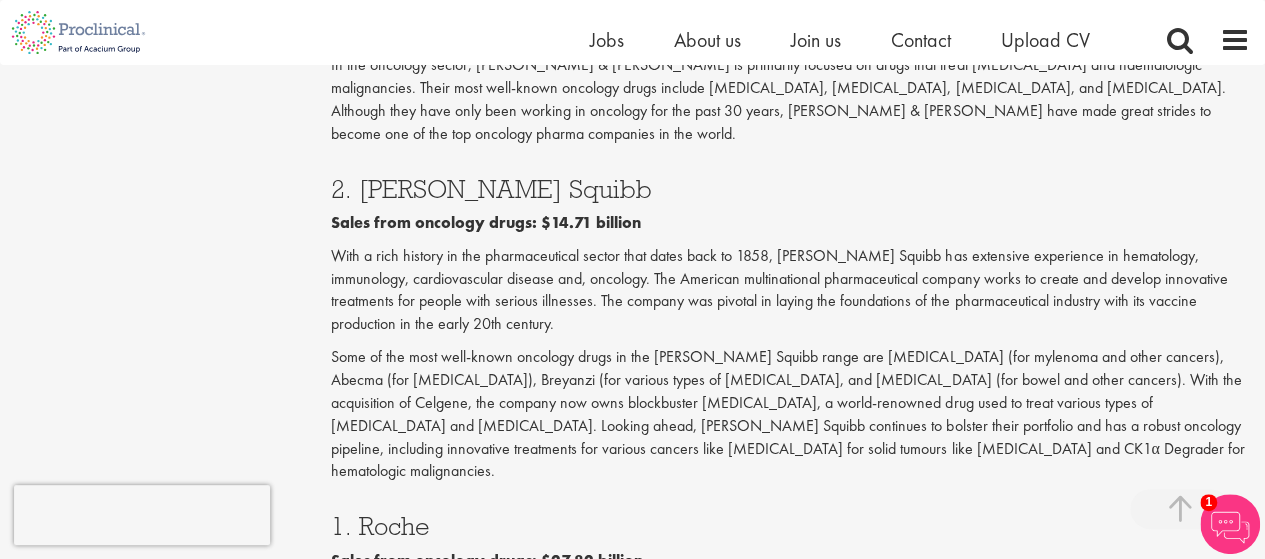 click on "Sales from oncology drugs: $27.82 billion" at bounding box center (487, 560) 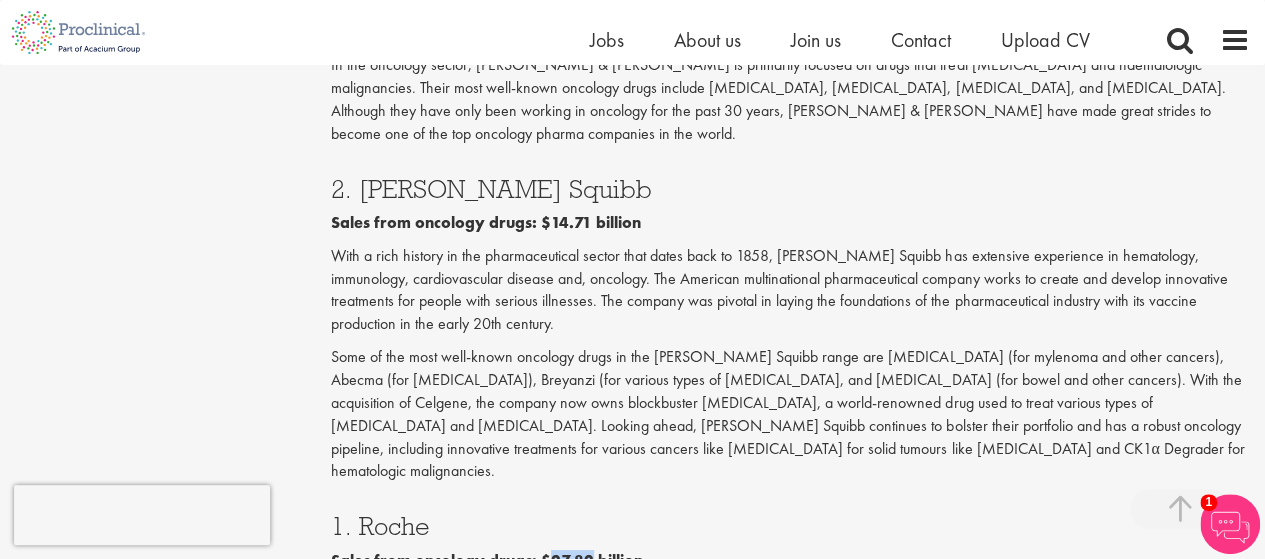 click on "Sales from oncology drugs: $27.82 billion" at bounding box center (487, 560) 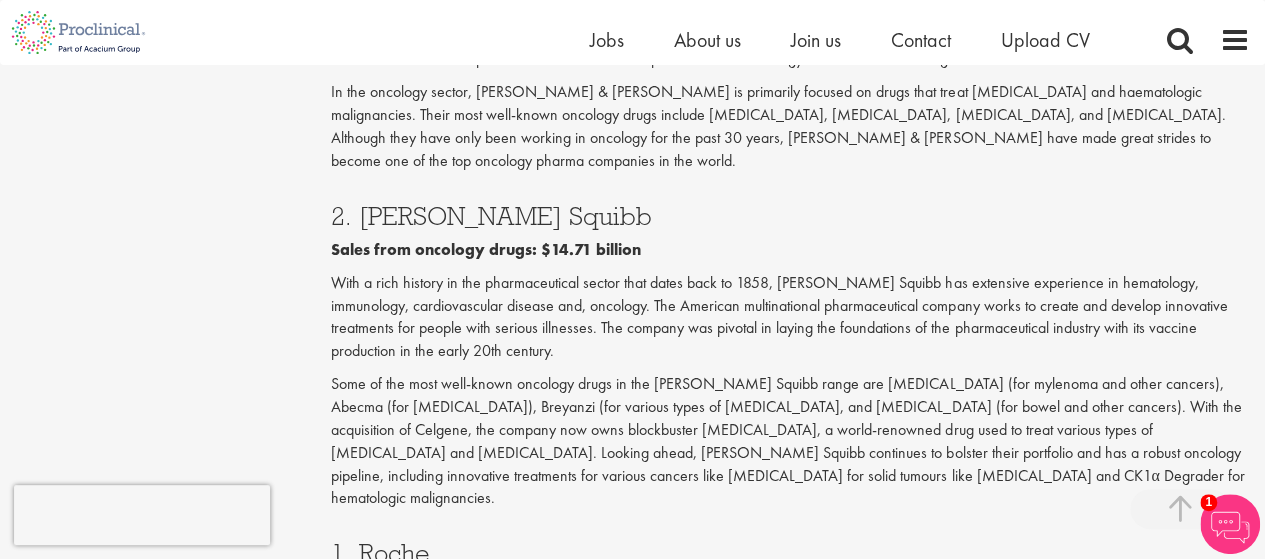 scroll, scrollTop: 3421, scrollLeft: 0, axis: vertical 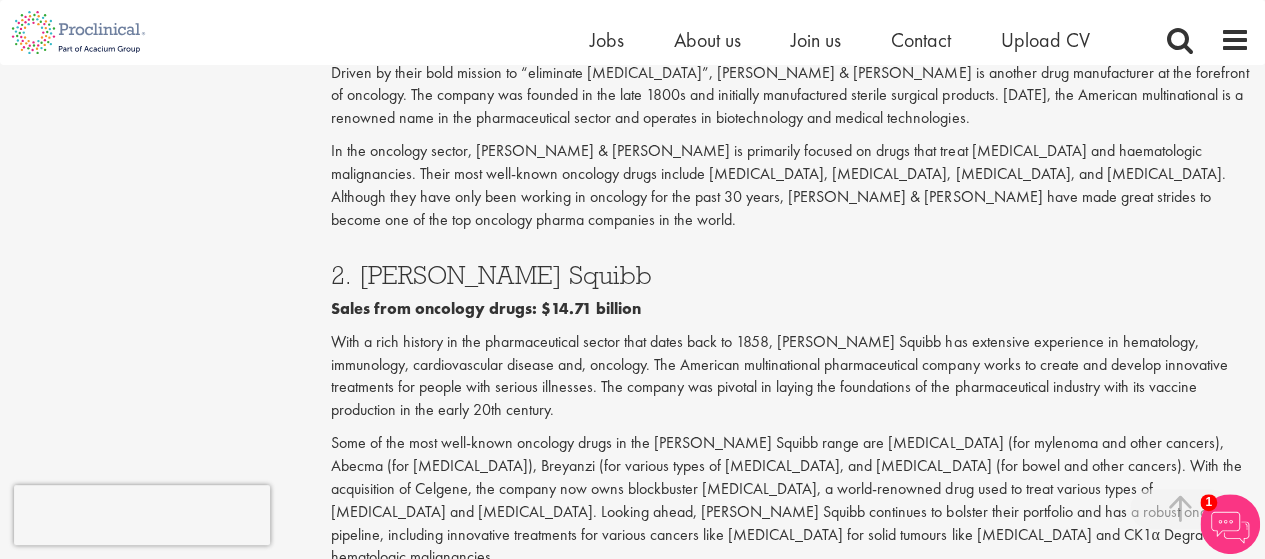 click on "2. Bristol-Myers Squibb" at bounding box center (790, 275) 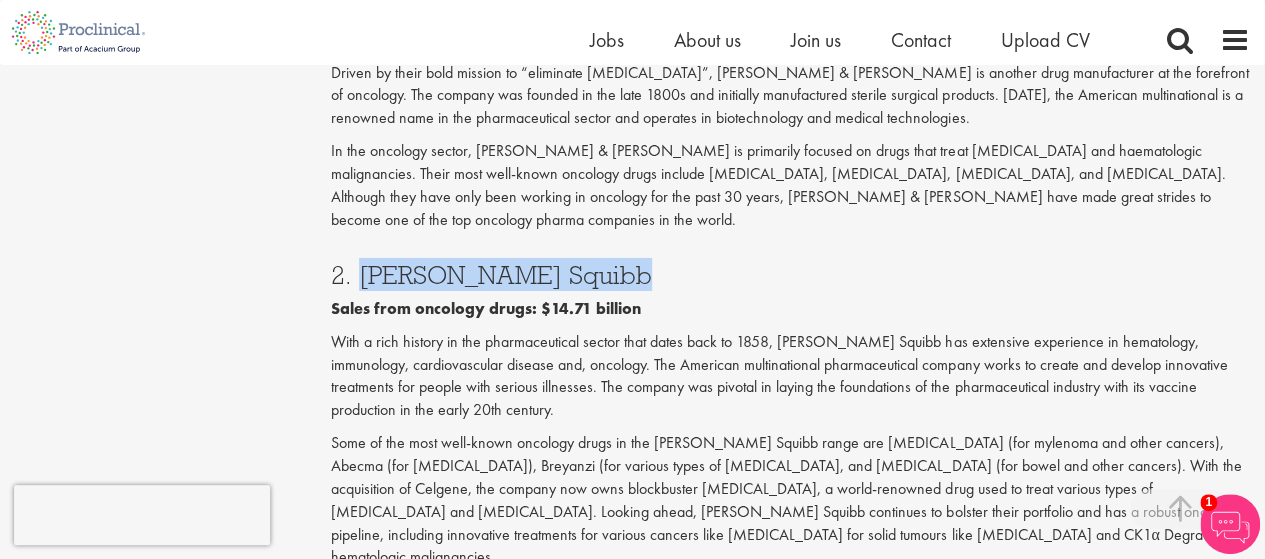 drag, startPoint x: 369, startPoint y: 106, endPoint x: 581, endPoint y: 101, distance: 212.05896 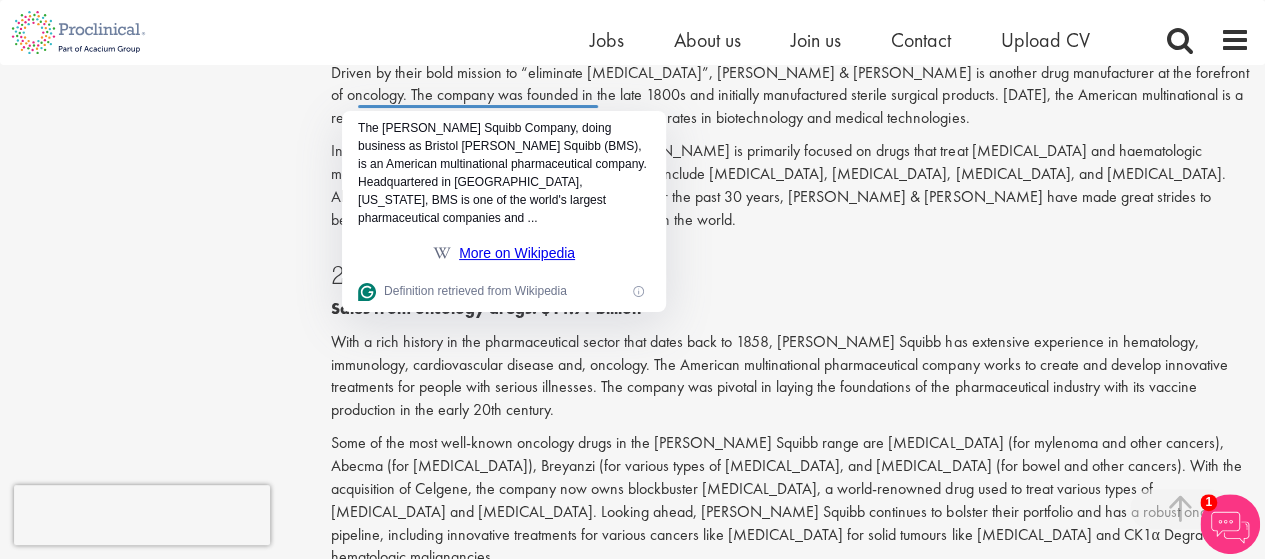 click on "With a rich history in the pharmaceutical sector that dates back to 1858, Bristol-Myers Squibb has extensive experience in hematology, immunology, cardiovascular disease and, oncology. The American multinational pharmaceutical company works to create and develop innovative treatments for people with serious illnesses. The company was pivotal in laying the foundations of the pharmaceutical industry with its vaccine production in the early 20th century." at bounding box center (790, 376) 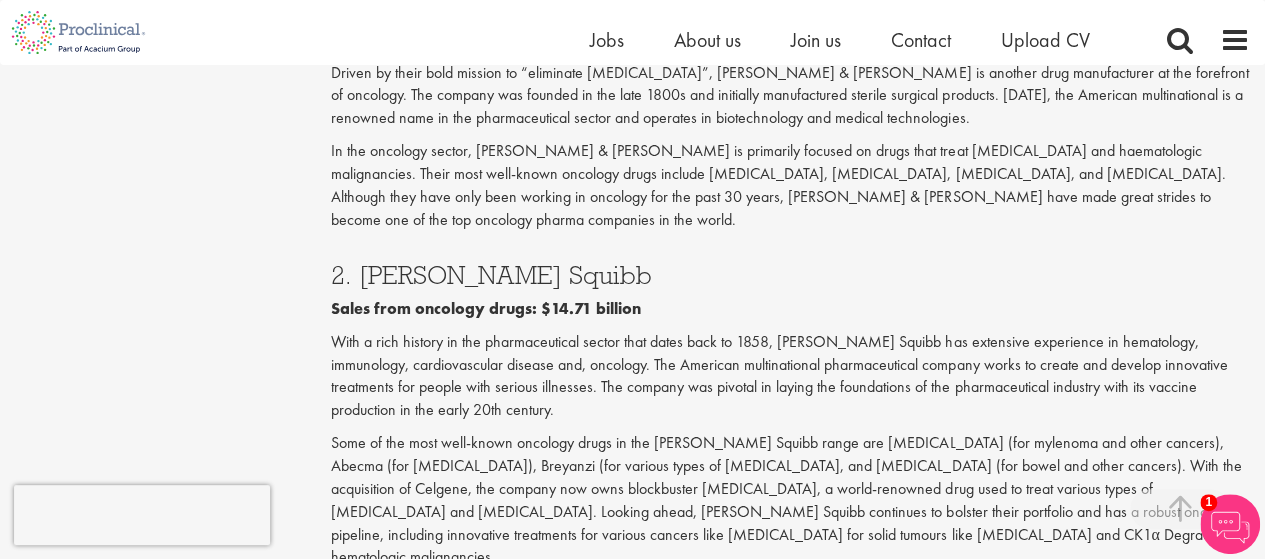 click on "Sales from oncology drugs: $14.71 billion" at bounding box center [486, 308] 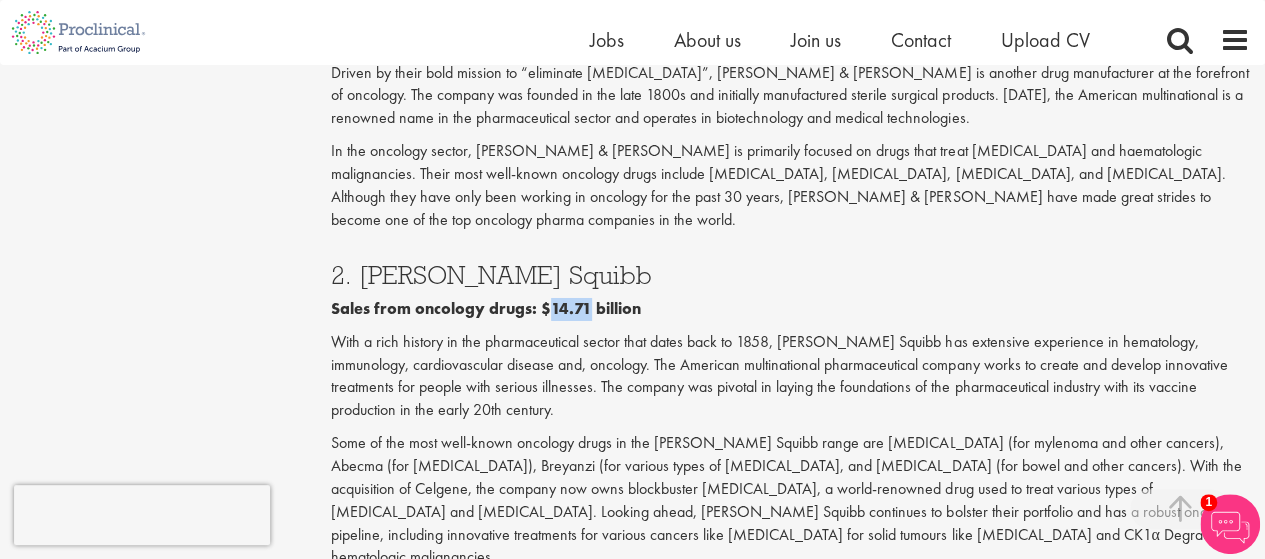 click on "Sales from oncology drugs: $14.71 billion" at bounding box center (486, 308) 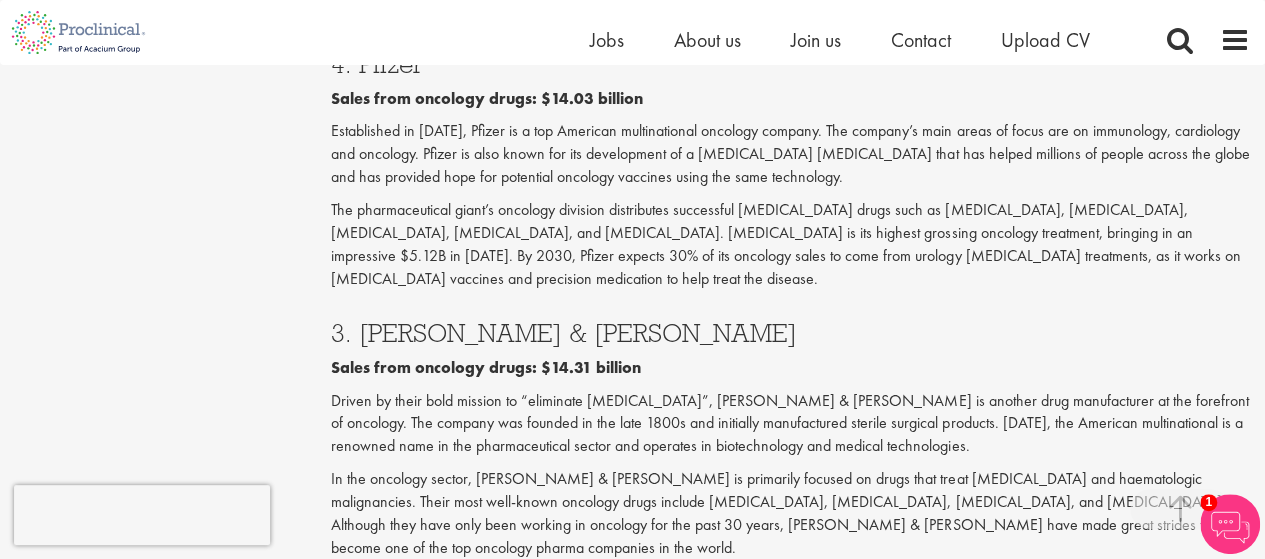 scroll, scrollTop: 3092, scrollLeft: 0, axis: vertical 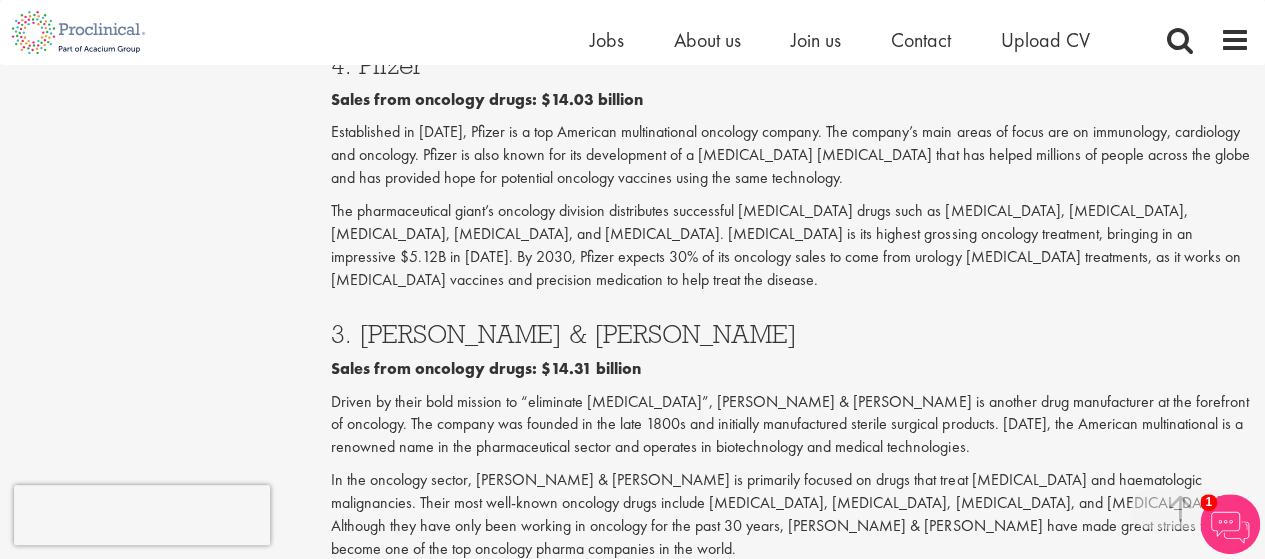 click on "3. Johnson & Johnson" at bounding box center [790, 334] 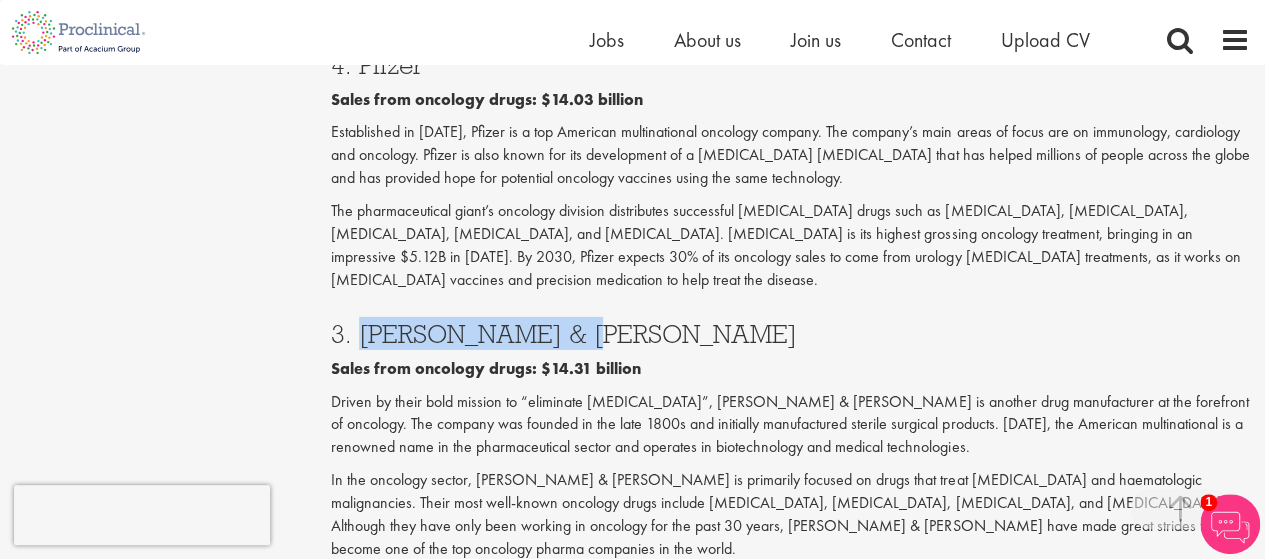 drag, startPoint x: 379, startPoint y: 182, endPoint x: 524, endPoint y: 179, distance: 145.03104 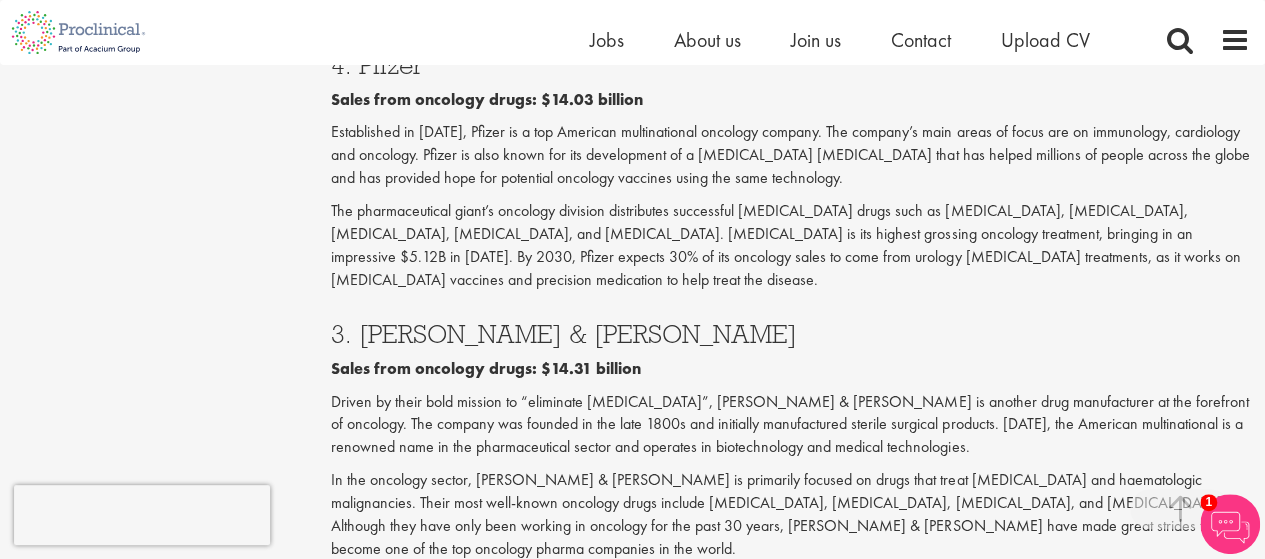 click on "Sales from oncology drugs: $14.31 billion" at bounding box center [486, 368] 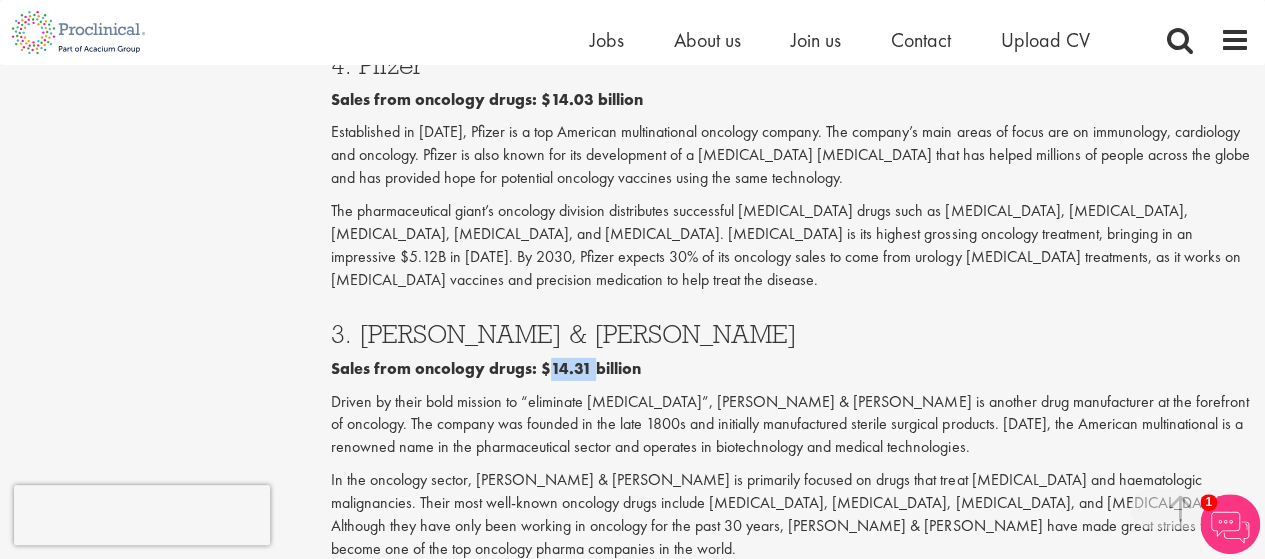 click on "Sales from oncology drugs: $14.31 billion" at bounding box center (486, 368) 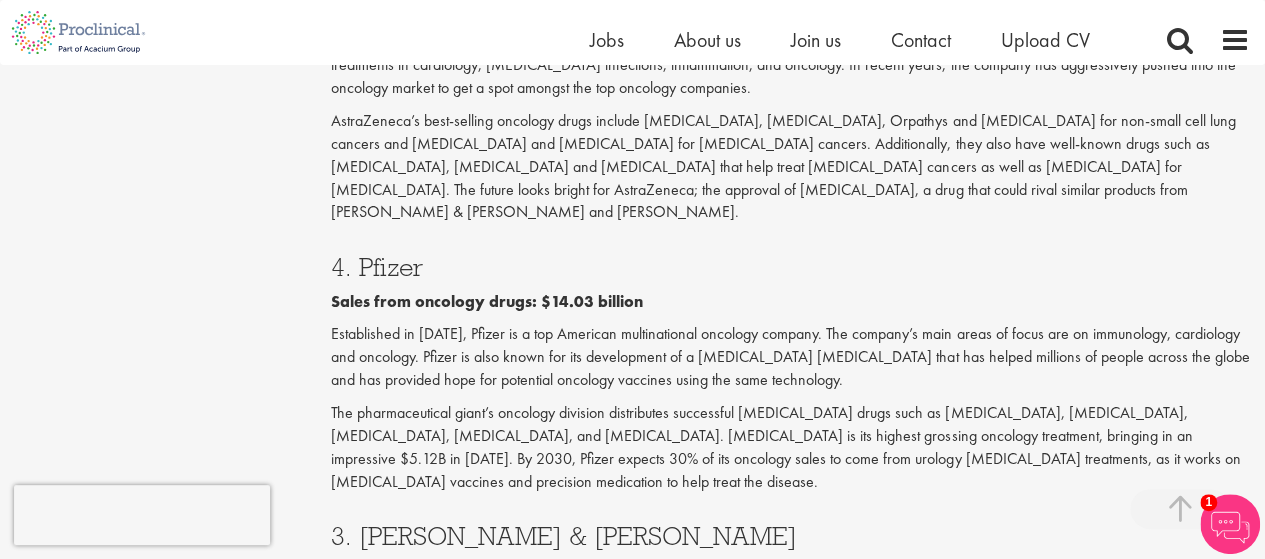 scroll, scrollTop: 2866, scrollLeft: 0, axis: vertical 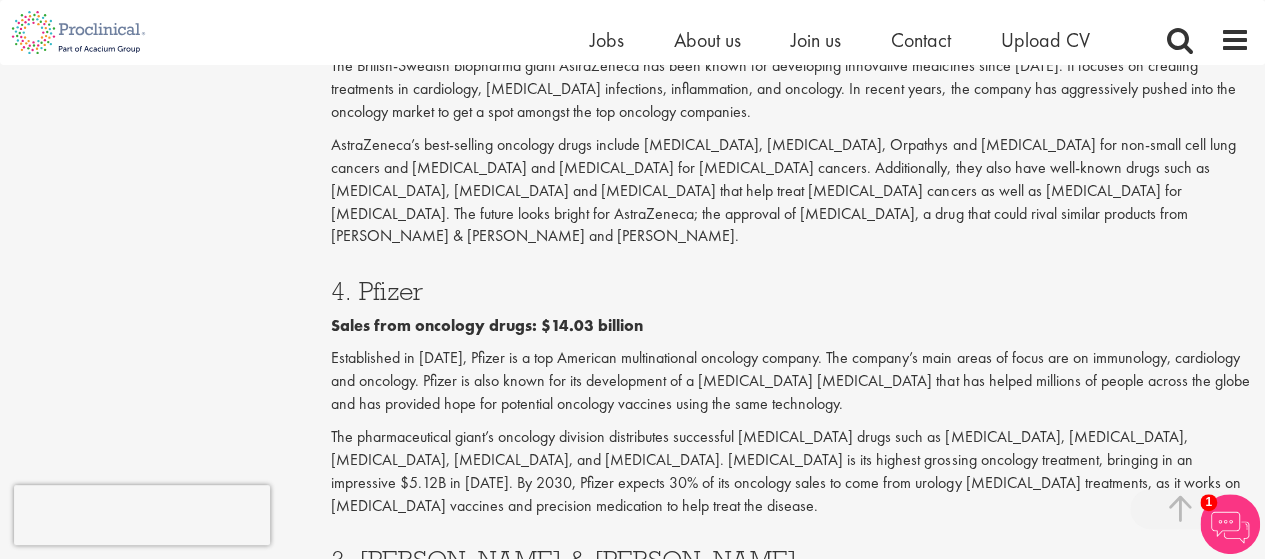 click on "4. Pfizer" at bounding box center (790, 291) 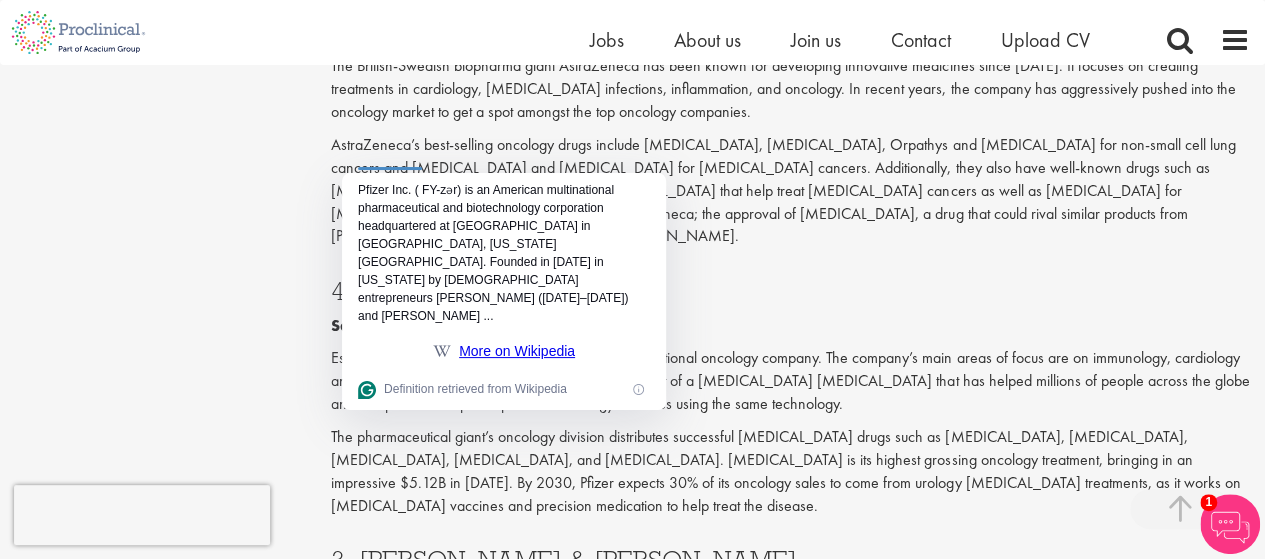 click on "4. Pfizer" at bounding box center [790, 291] 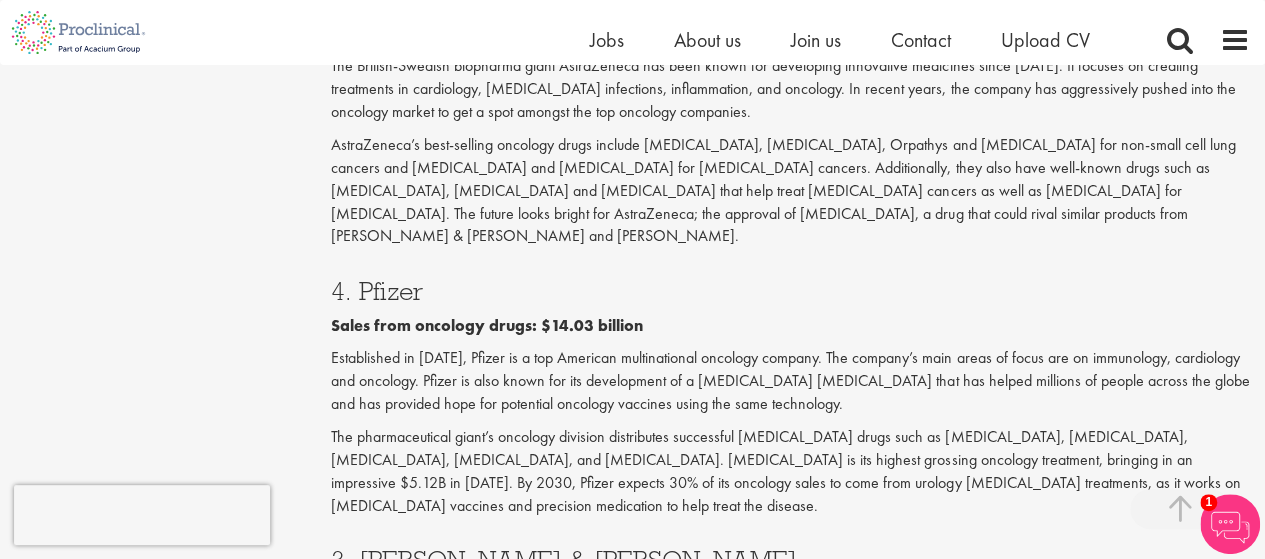 click on "Sales from oncology drugs: $14.03 billion" at bounding box center (487, 325) 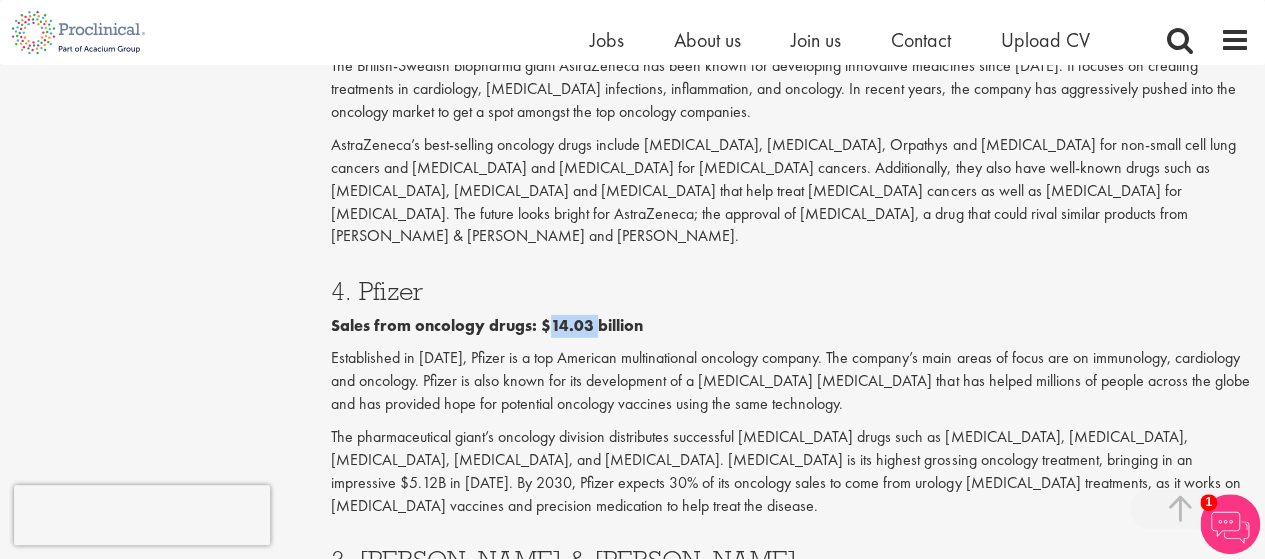 click on "Sales from oncology drugs: $14.03 billion" at bounding box center [487, 325] 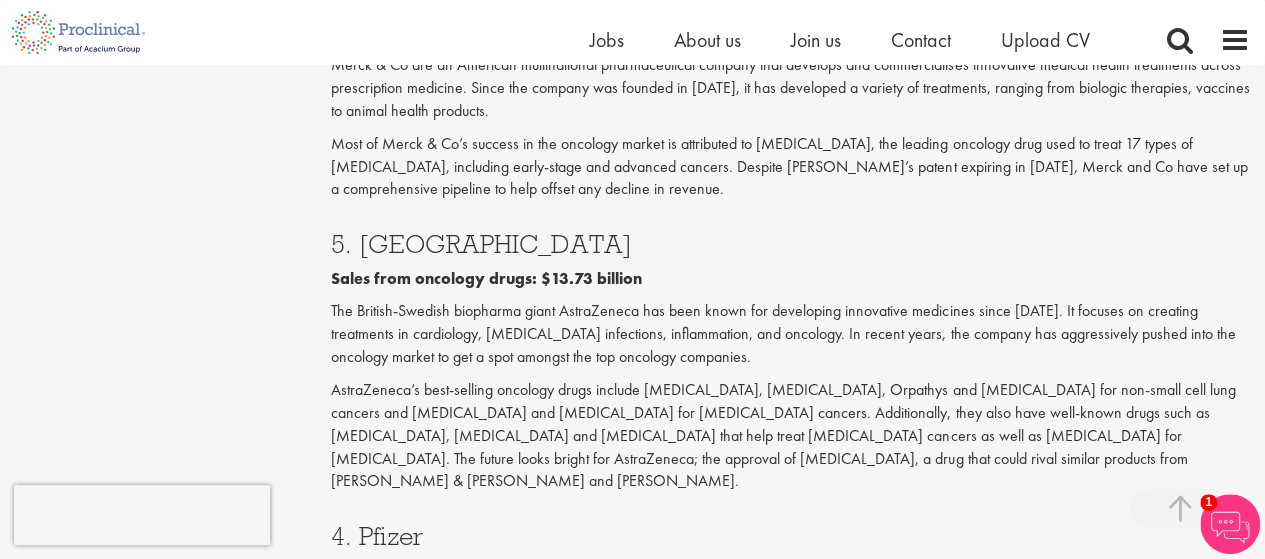scroll, scrollTop: 2622, scrollLeft: 0, axis: vertical 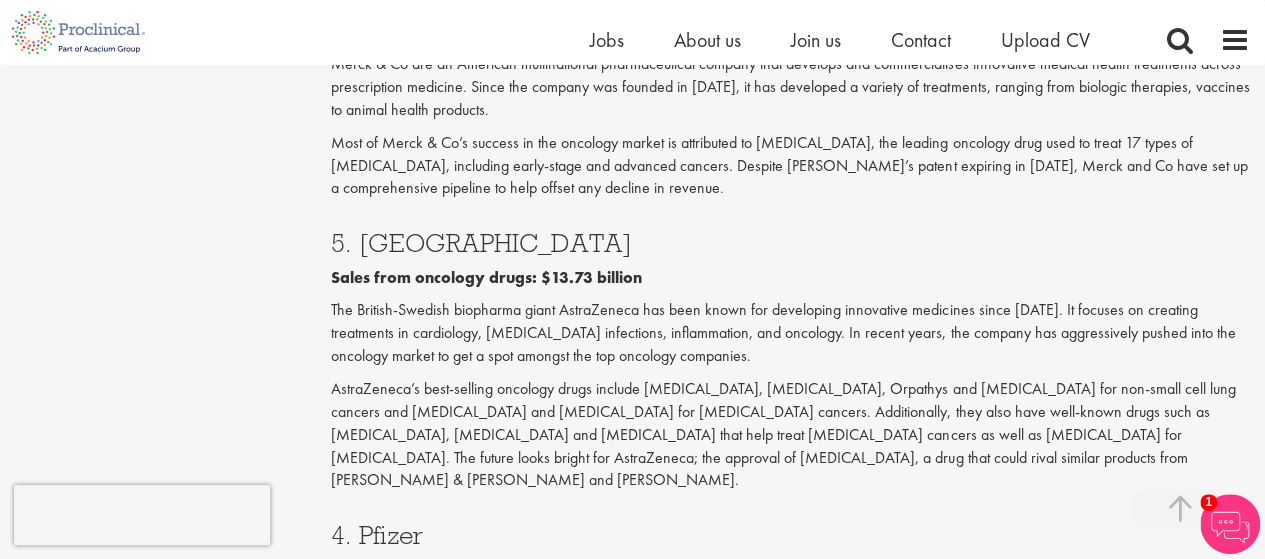 click on "5. AstraZeneca" at bounding box center (790, 243) 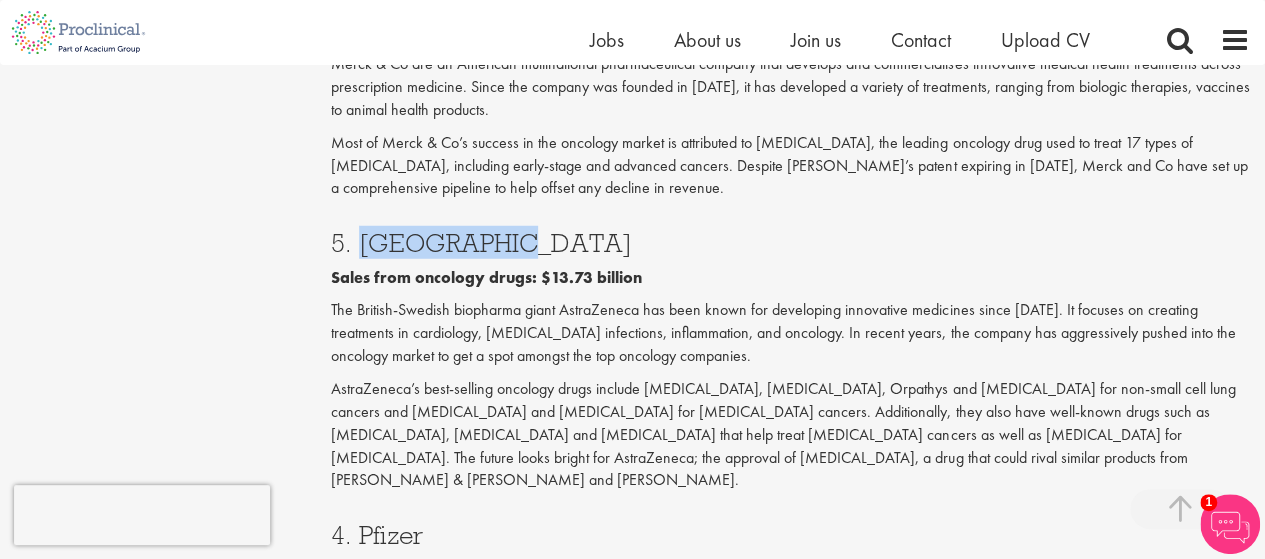 drag, startPoint x: 378, startPoint y: 134, endPoint x: 468, endPoint y: 129, distance: 90.13878 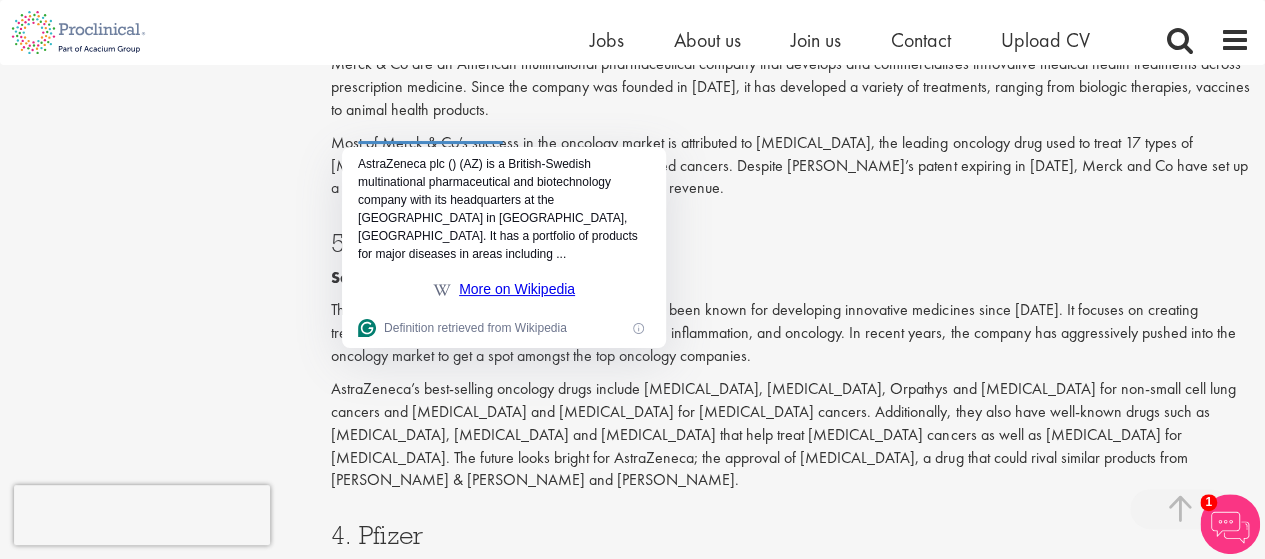 click on "AstraZeneca plc () (AZ) is a British-Swedish multinational pharmaceutical and biotechnology company with its headquarters at the Cambridge Biomedical Campus in Cambridge, UK. It has a portfolio of products for major diseases in areas including ..." 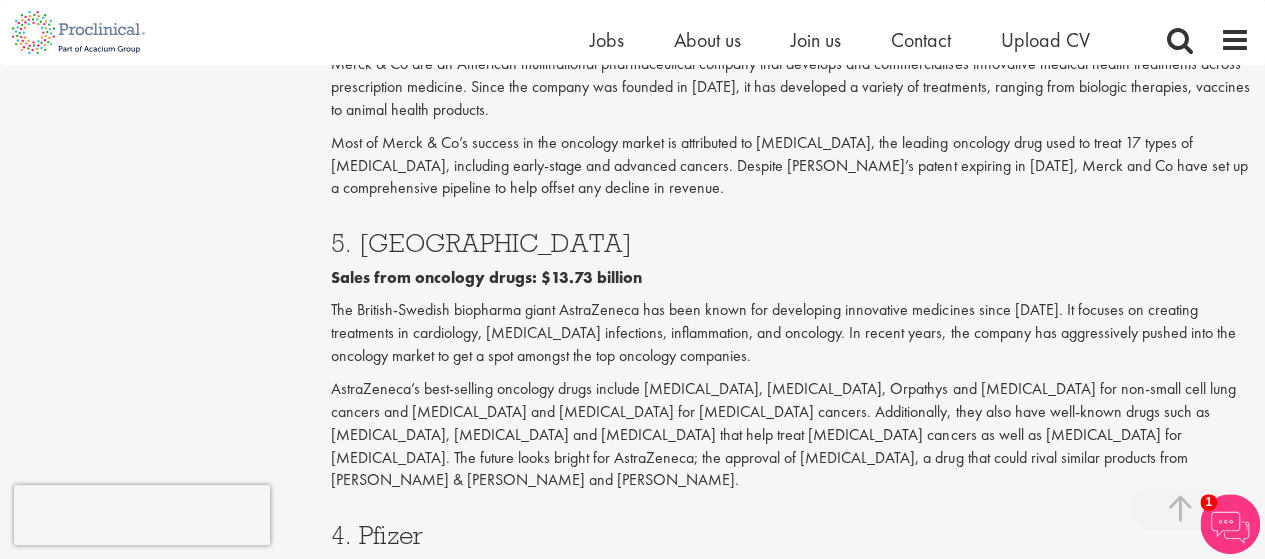 click on "Sales from oncology drugs: $13.73 billion" at bounding box center [486, 277] 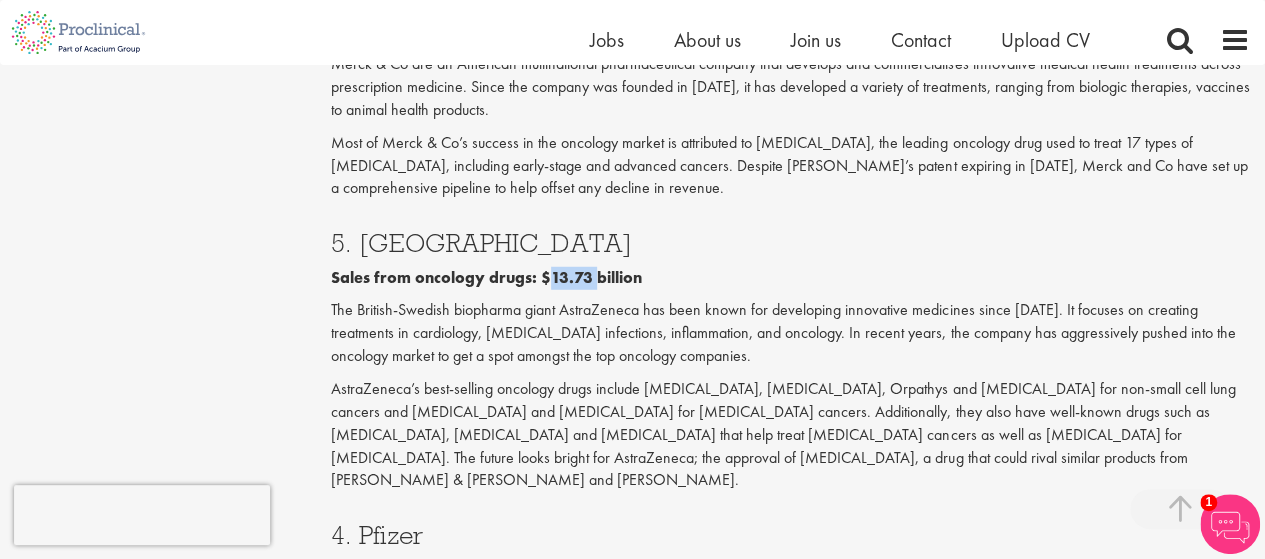 click on "Sales from oncology drugs: $13.73 billion" at bounding box center (486, 277) 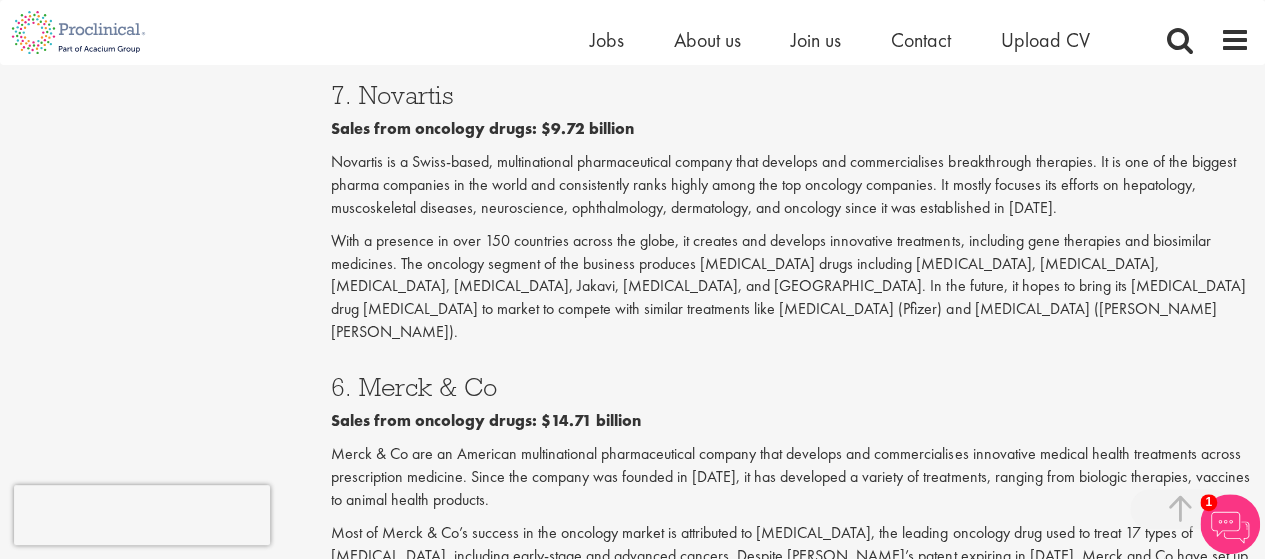 scroll, scrollTop: 2231, scrollLeft: 0, axis: vertical 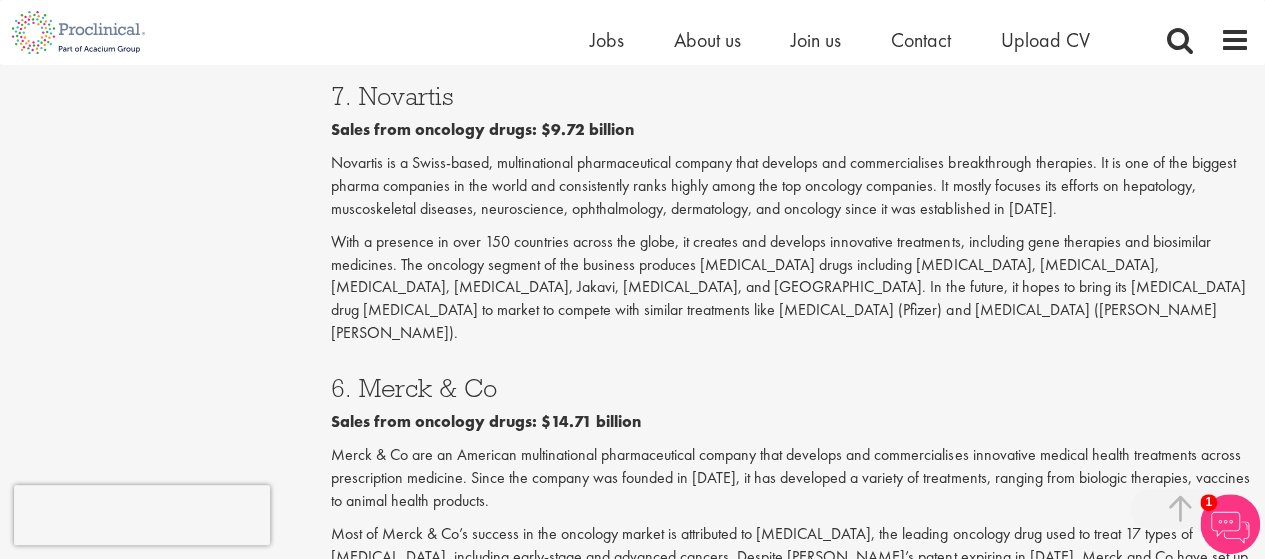 click on "6. Merck & Co" at bounding box center (790, 388) 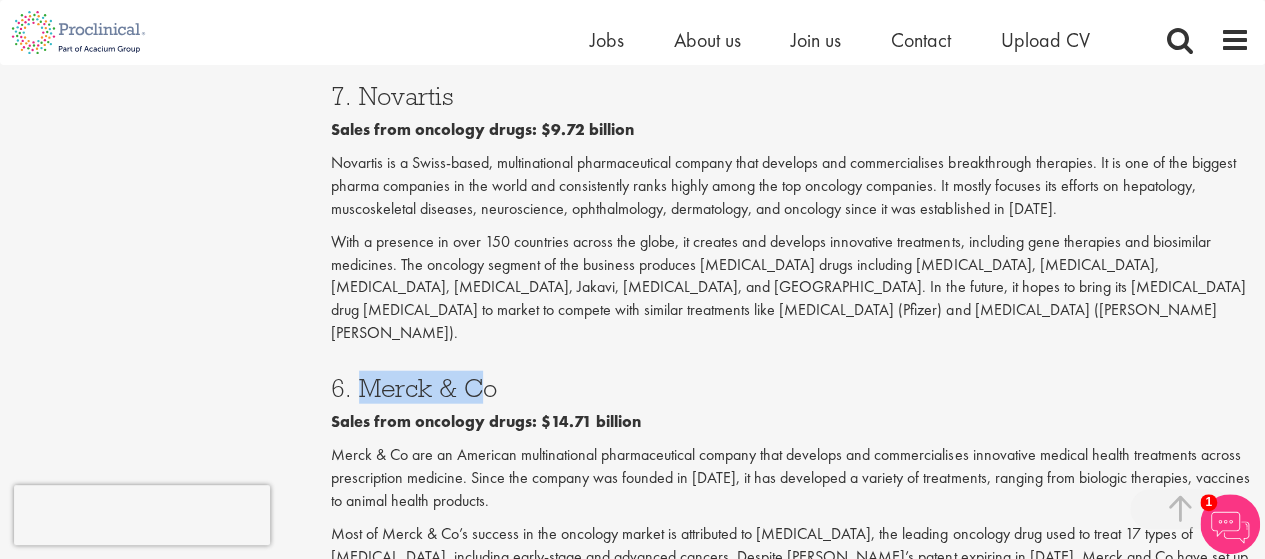drag, startPoint x: 354, startPoint y: 274, endPoint x: 483, endPoint y: 277, distance: 129.03488 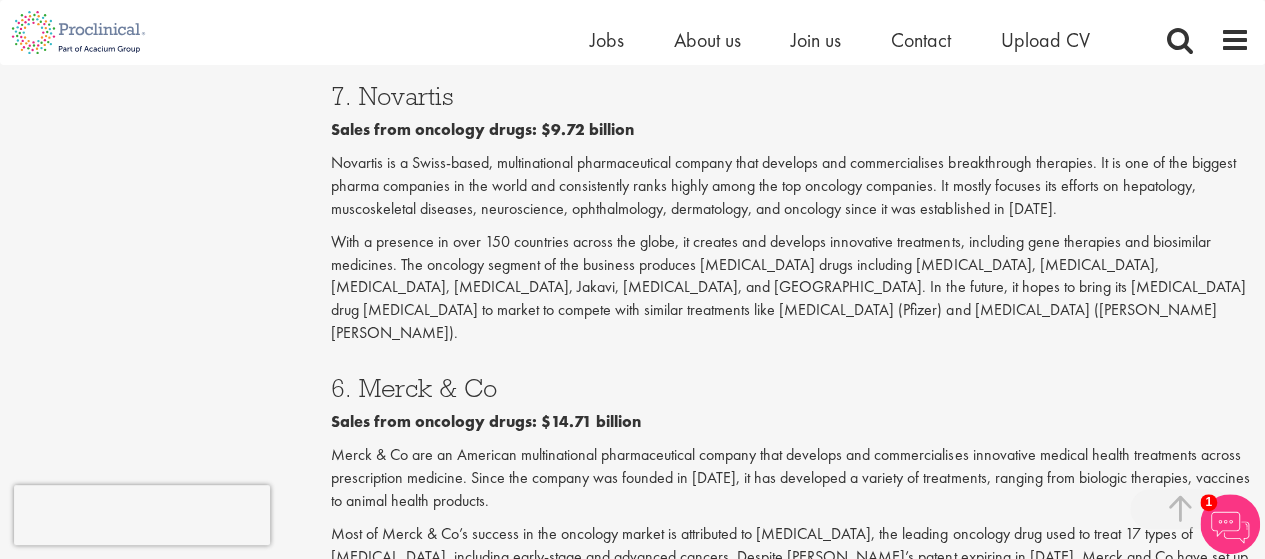 click on "6. Merck & Co" at bounding box center (790, 388) 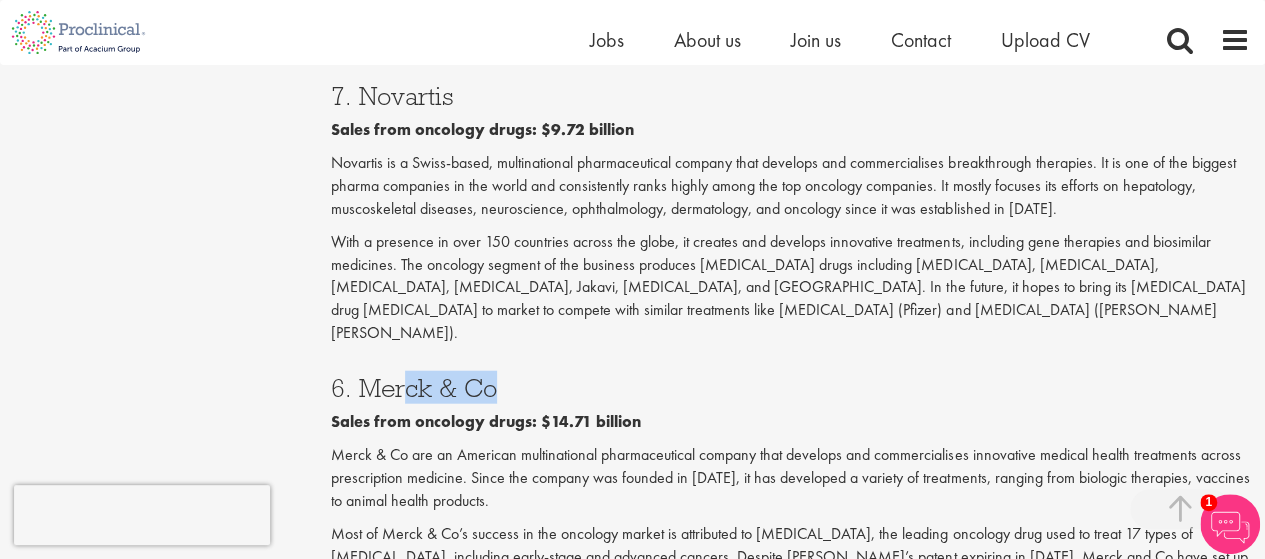 drag, startPoint x: 488, startPoint y: 276, endPoint x: 385, endPoint y: 265, distance: 103.58572 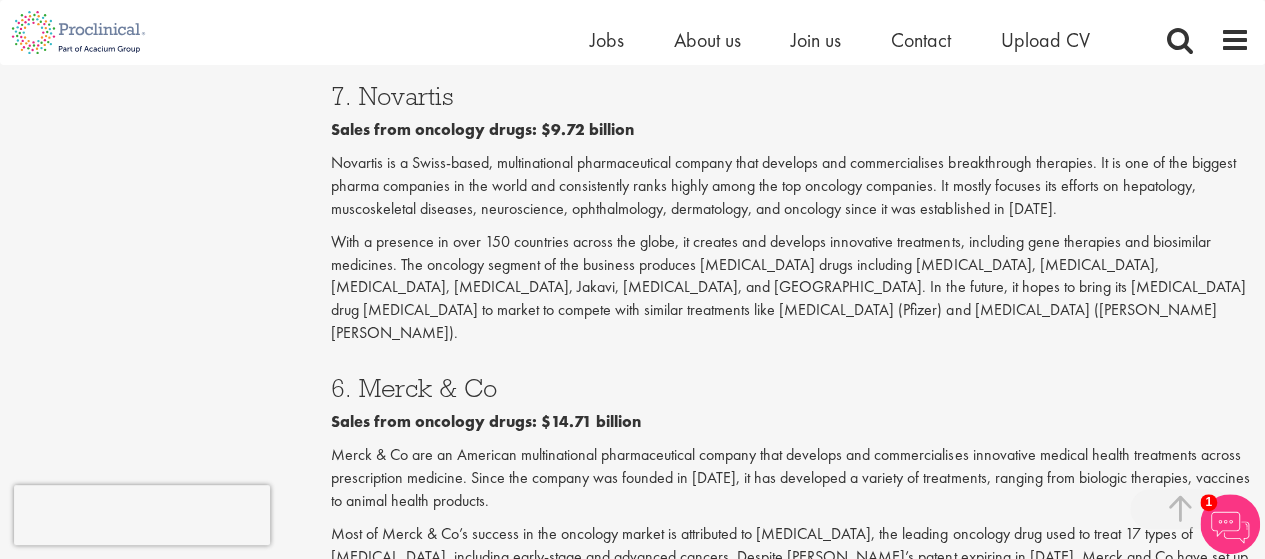 click on "6. Merck & Co" at bounding box center [790, 388] 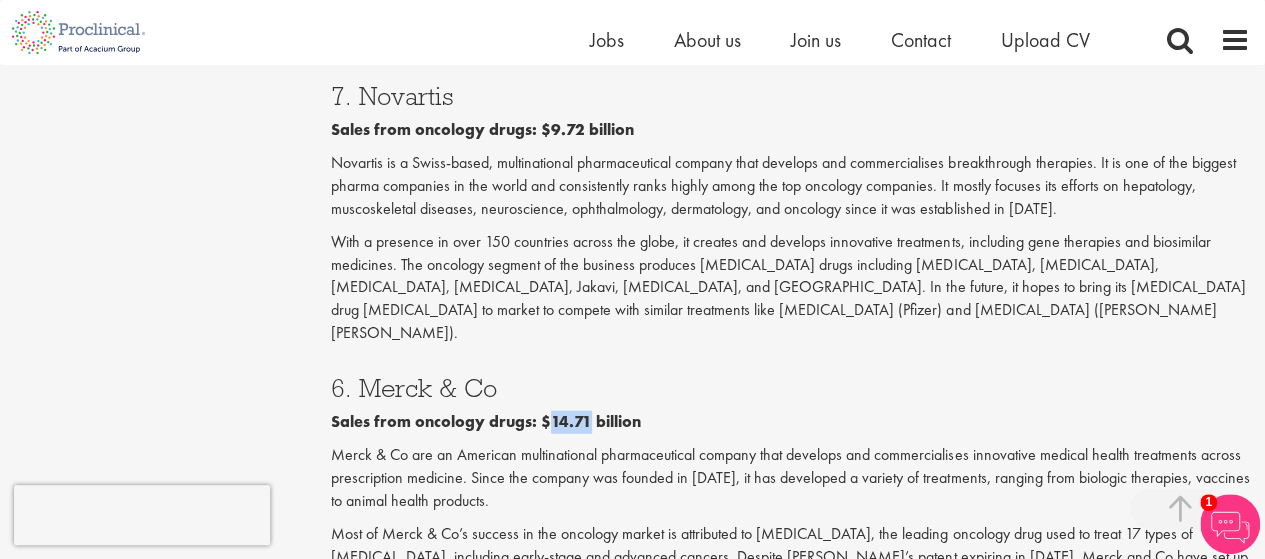 drag, startPoint x: 550, startPoint y: 305, endPoint x: 562, endPoint y: 305, distance: 12 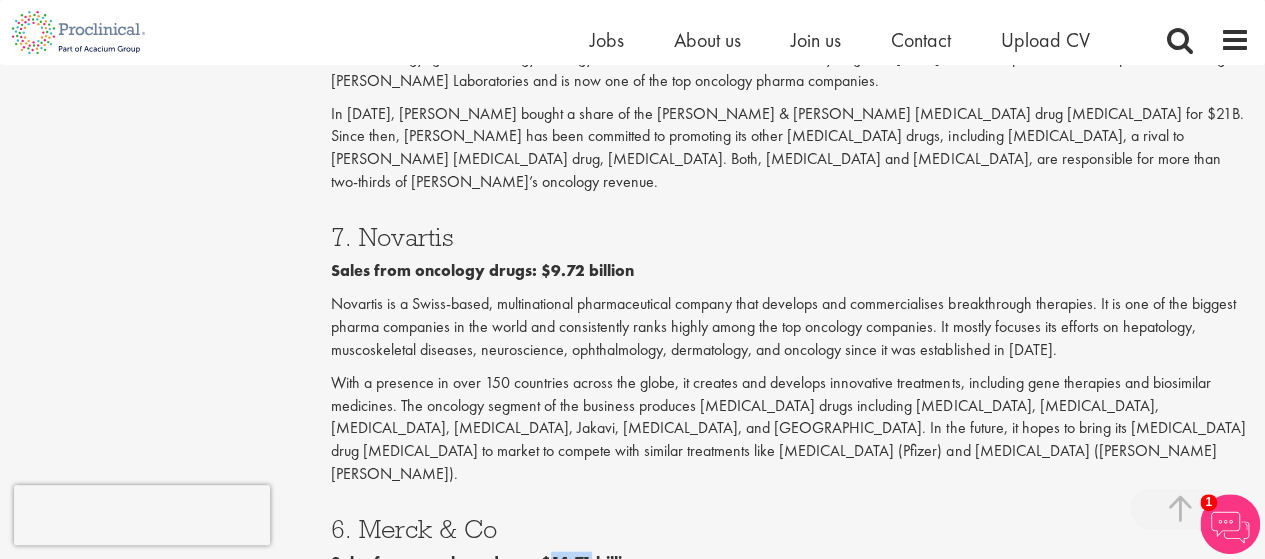 scroll, scrollTop: 2086, scrollLeft: 0, axis: vertical 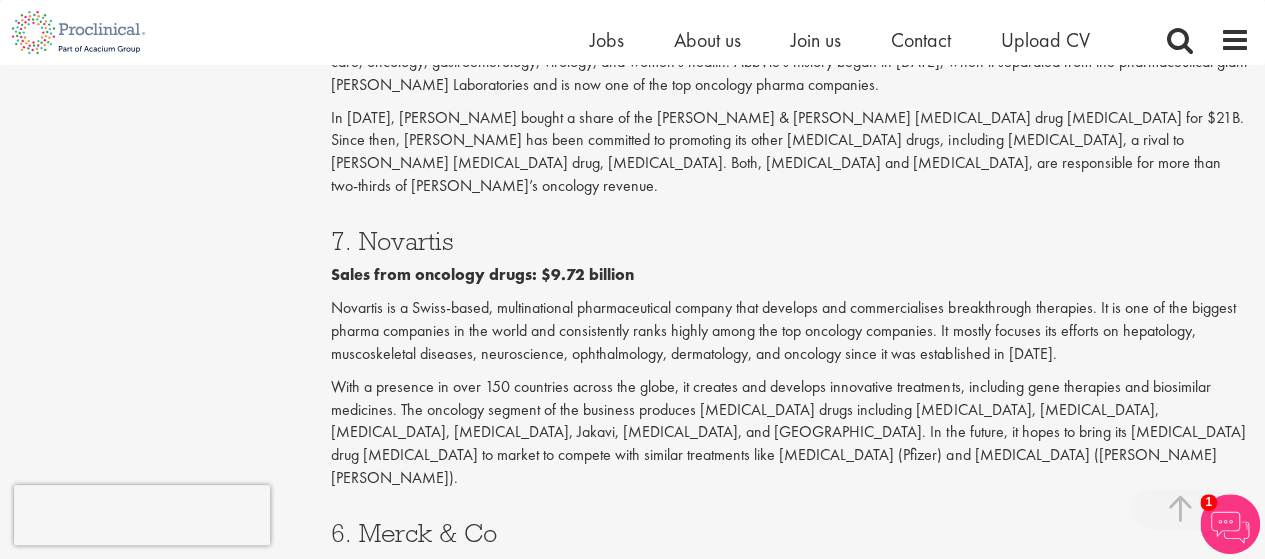 click on "7. Novartis" at bounding box center [790, 241] 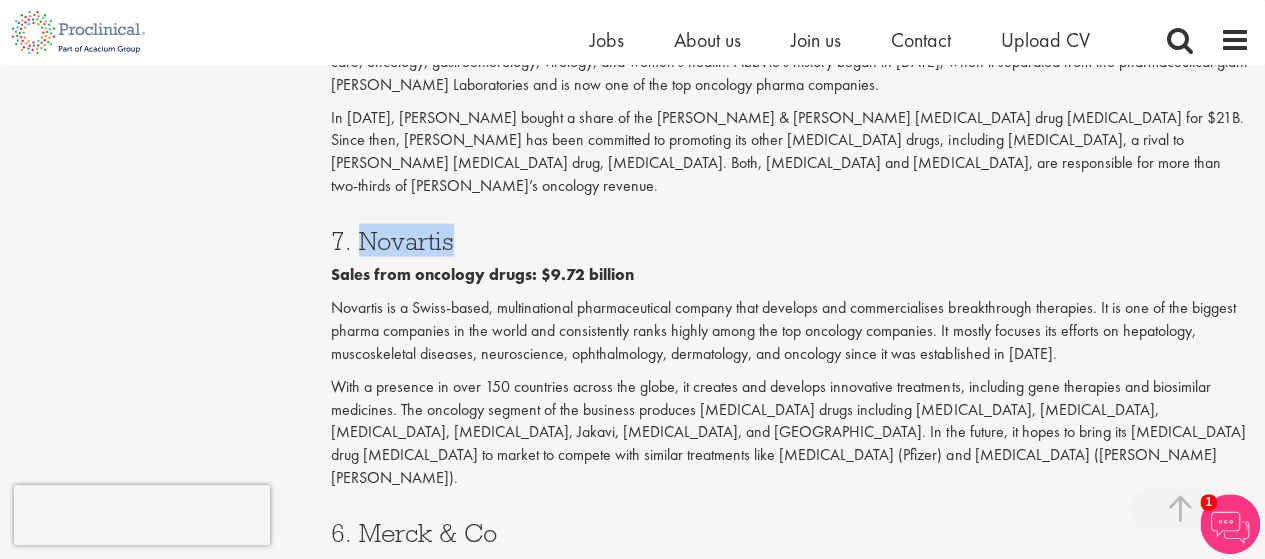 drag, startPoint x: 370, startPoint y: 158, endPoint x: 421, endPoint y: 157, distance: 51.009804 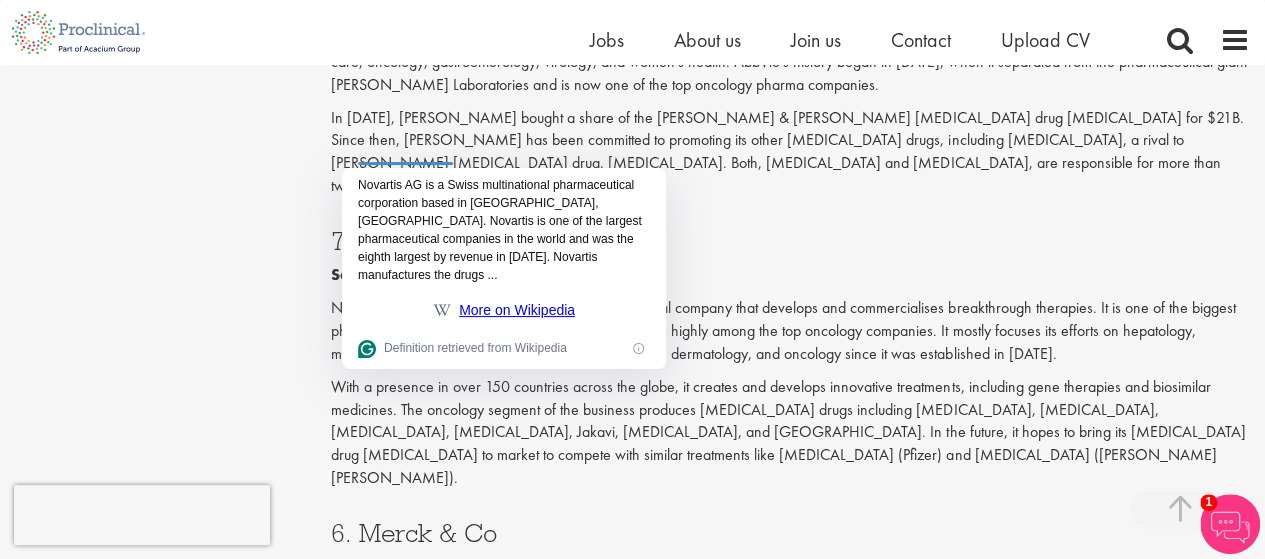 click on "7. Novartis" at bounding box center (790, 241) 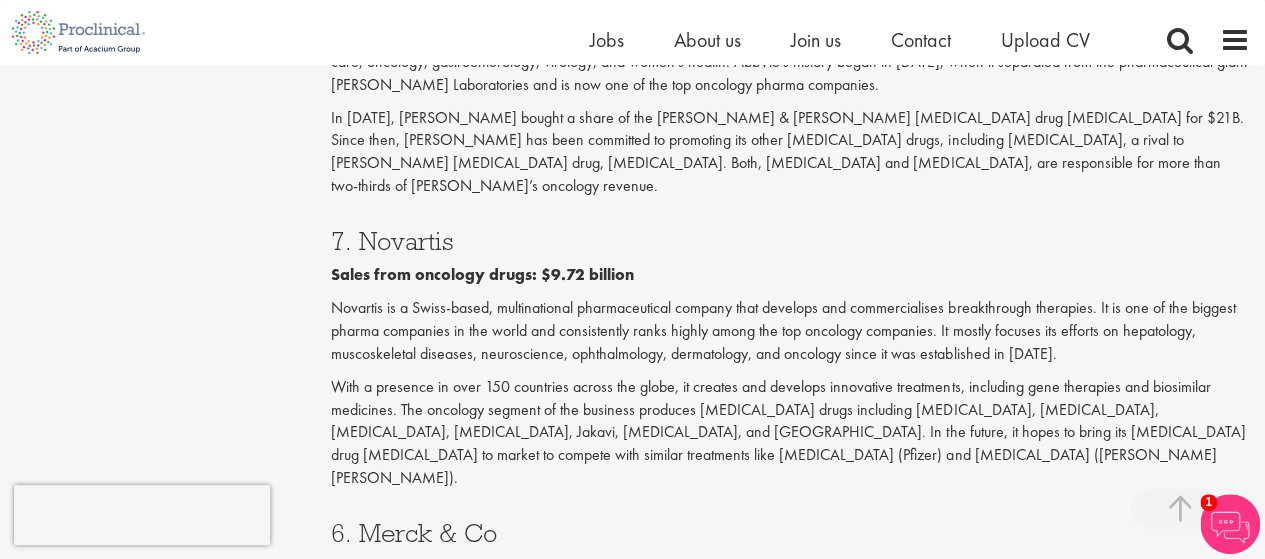 click on "Sales from oncology drugs: $9.72 billion" at bounding box center (482, 274) 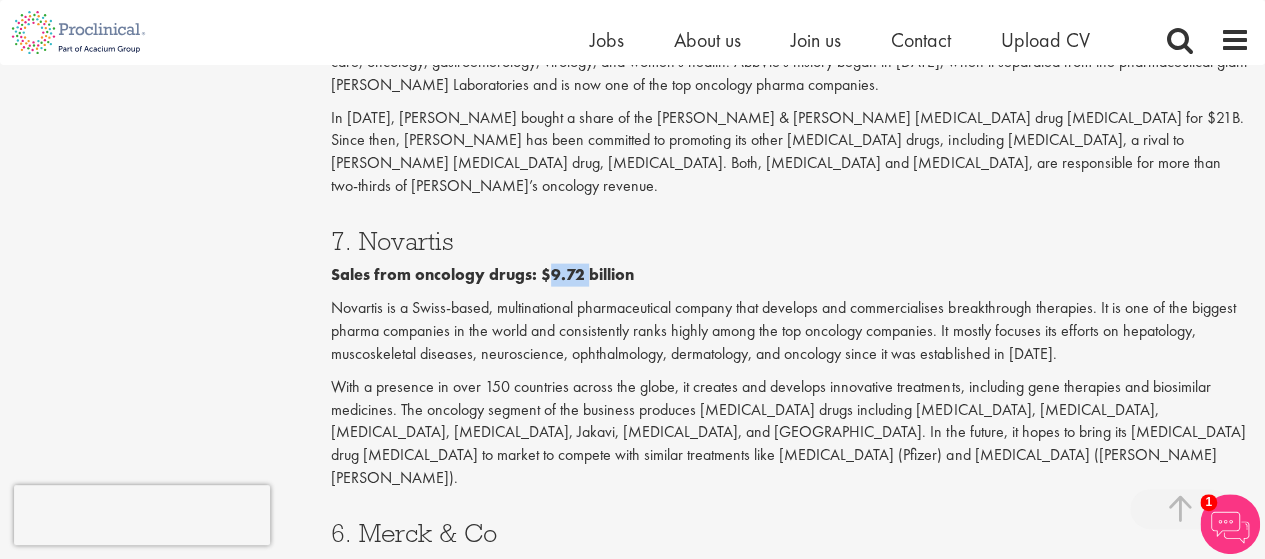 click on "Sales from oncology drugs: $9.72 billion" at bounding box center [482, 274] 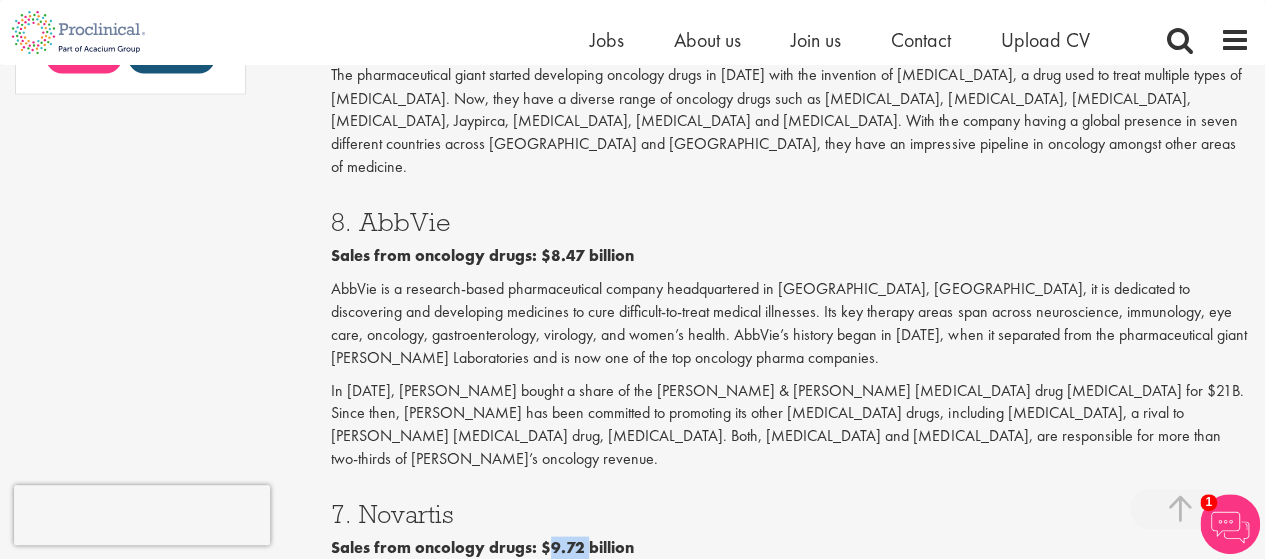 scroll, scrollTop: 1810, scrollLeft: 0, axis: vertical 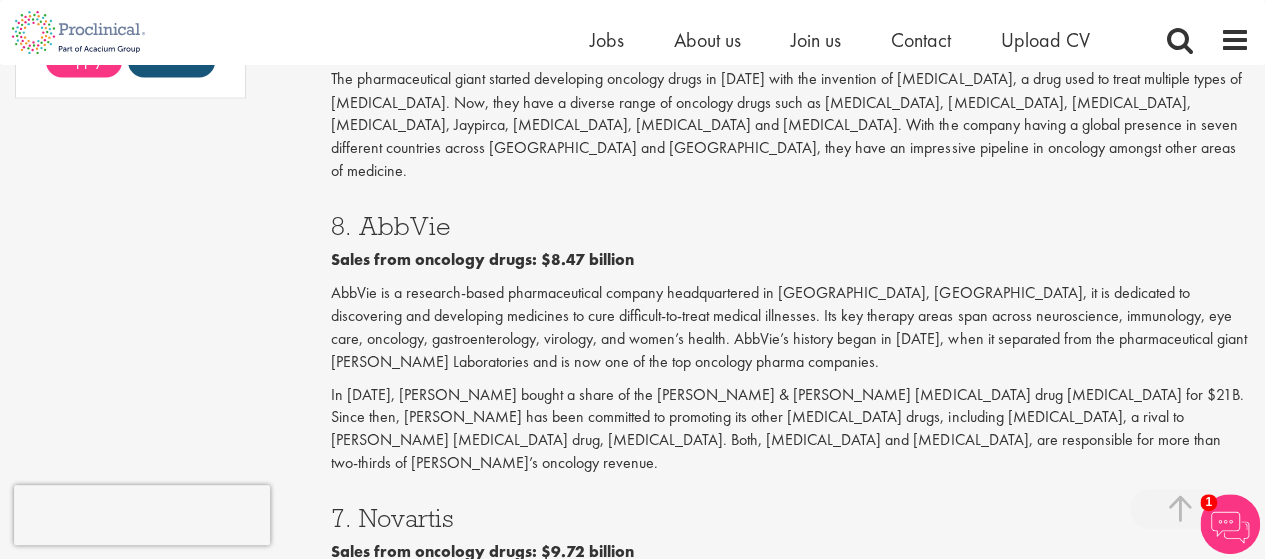 click on "8. AbbVie" at bounding box center (790, 225) 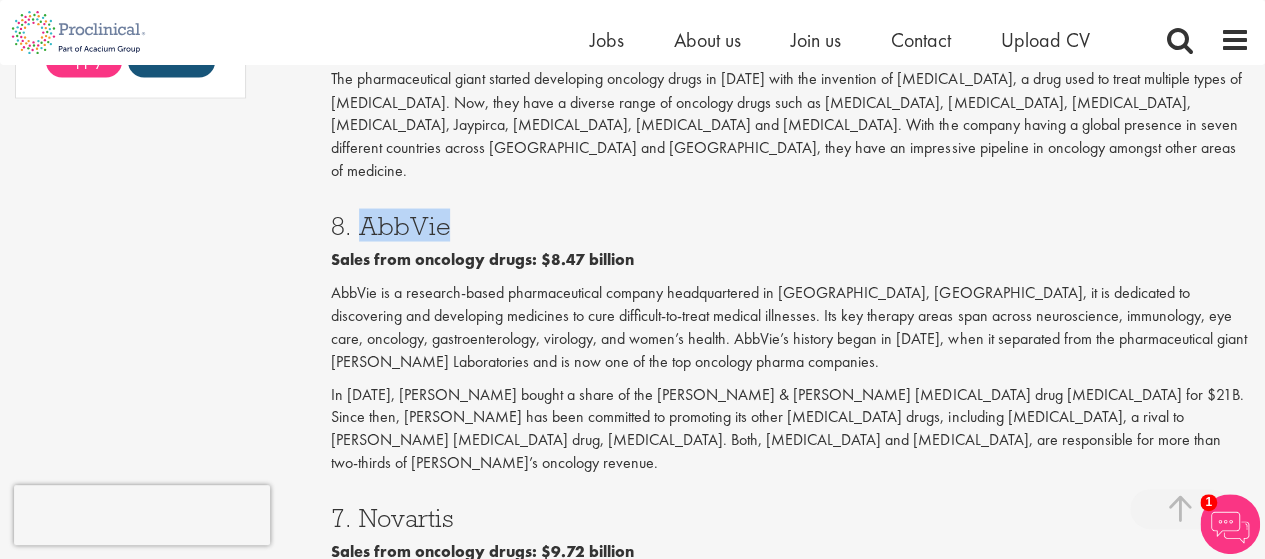 click on "8. AbbVie" at bounding box center [790, 225] 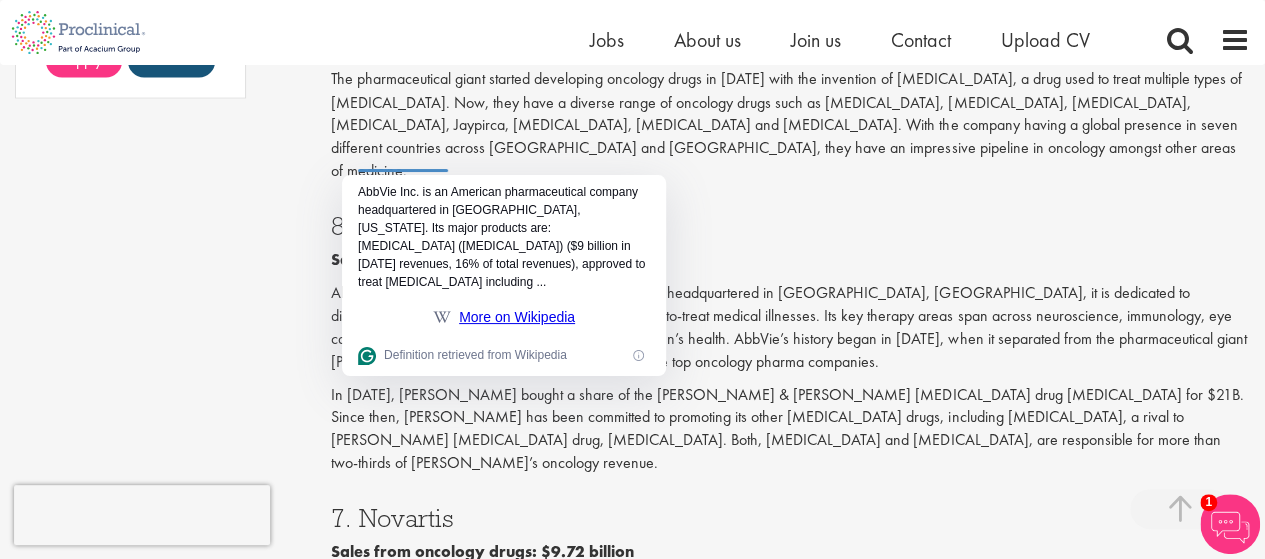 click on "8. AbbVie
Sales from oncology drugs: $8.47 billion
AbbVie is a research-based pharmaceutical company headquartered in Chicago, United States of America, it is dedicated to discovering and developing medicines to cure difficult-to-treat medical illnesses. Its key therapy areas span across neuroscience, immunology, eye care, oncology, gastroenterology, virology, and women’s health. AbbVie’s history began in 2013, when it separated from the pharmaceutical giant Abbott Laboratories and is now one of the top oncology pharma companies.
In 2015, AbbVie bought a share of the Johnson & Johnson cancer drug Imbruvica for $21B. Since then, AbbieVie has been committed to promoting its other cancer drugs, including Venclexta, a rival to Roche’s chronic lymphocytic leukemia drug, Rituxan. Both, Imbruvica and Venclexta, are responsible for more than two-thirds of AbbieVie’s oncology revenue." at bounding box center (790, 338) 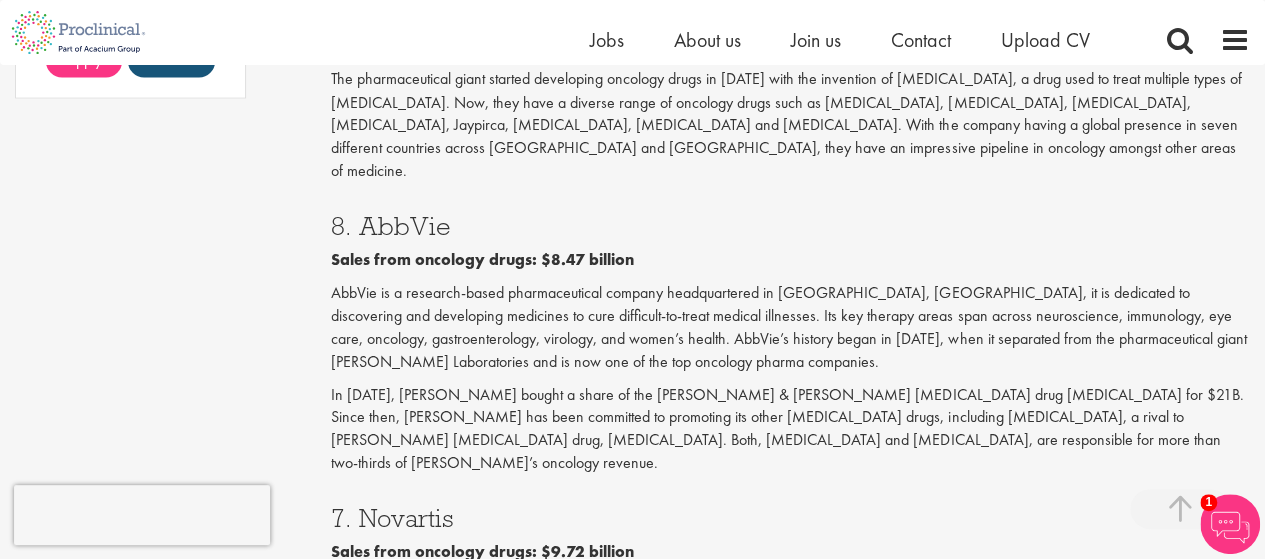 click on "Sales from oncology drugs: $8.47 billion" at bounding box center [482, 258] 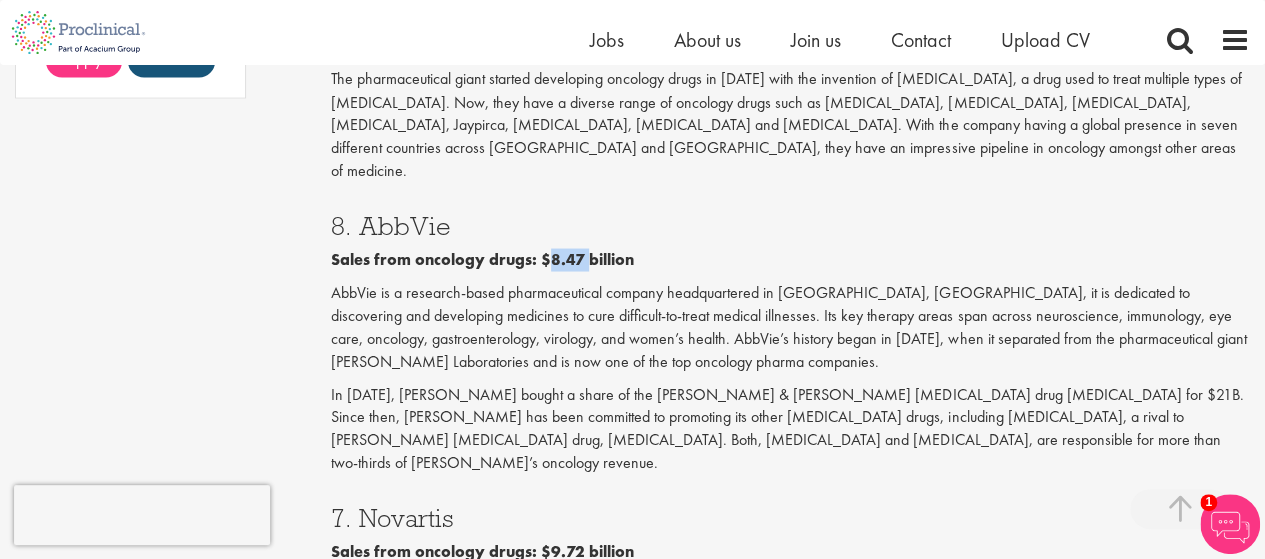 click on "Sales from oncology drugs: $8.47 billion" at bounding box center [482, 258] 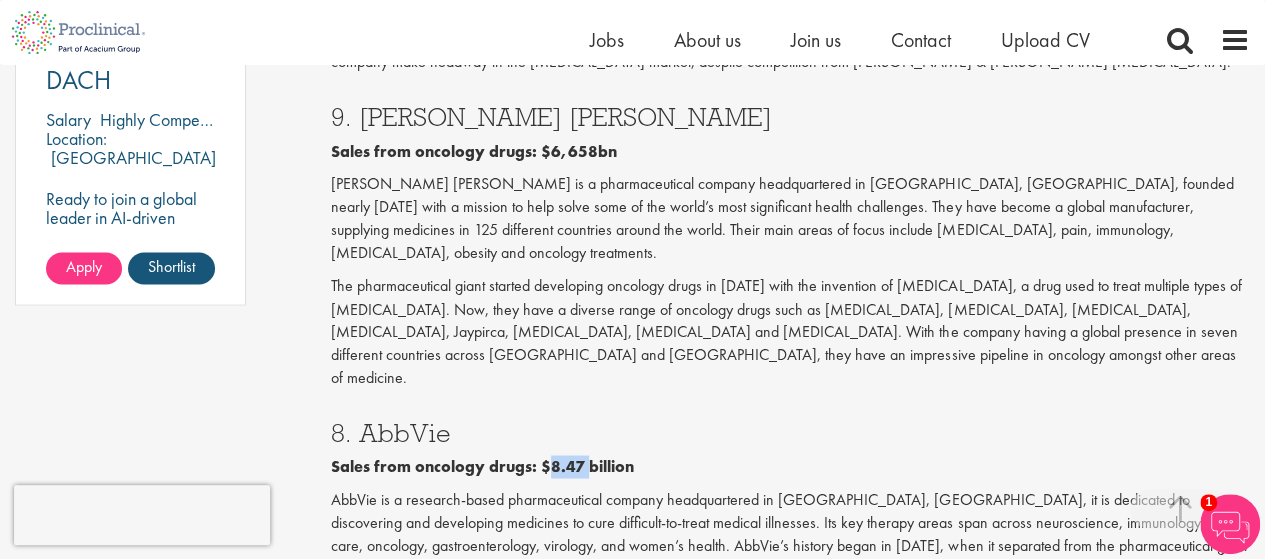 scroll, scrollTop: 1602, scrollLeft: 0, axis: vertical 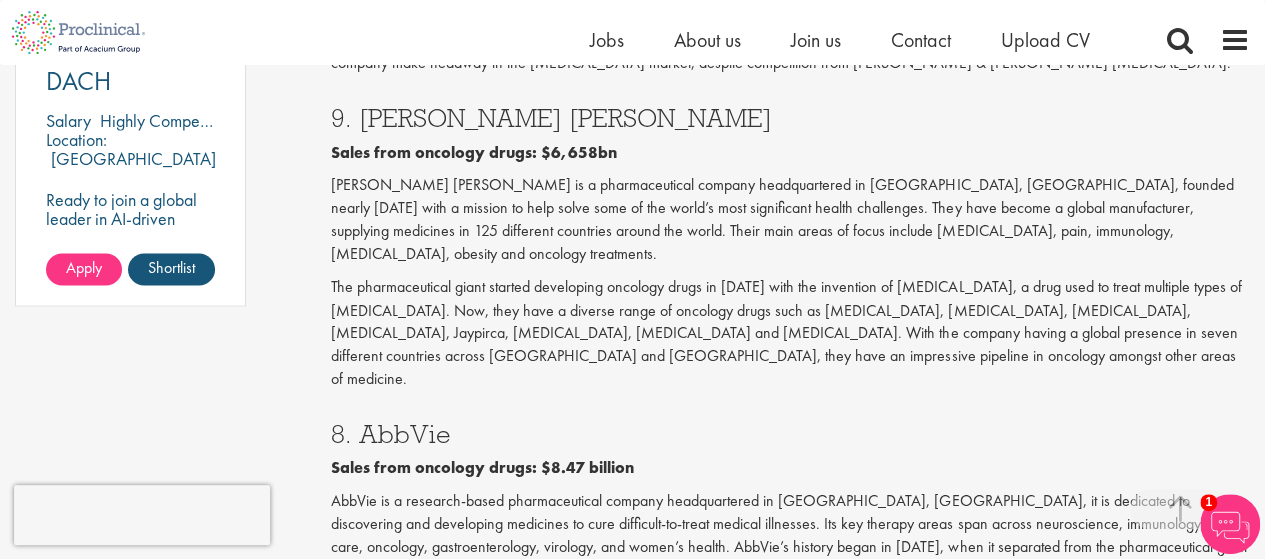 click on "9. Eli Lilly" at bounding box center (790, 118) 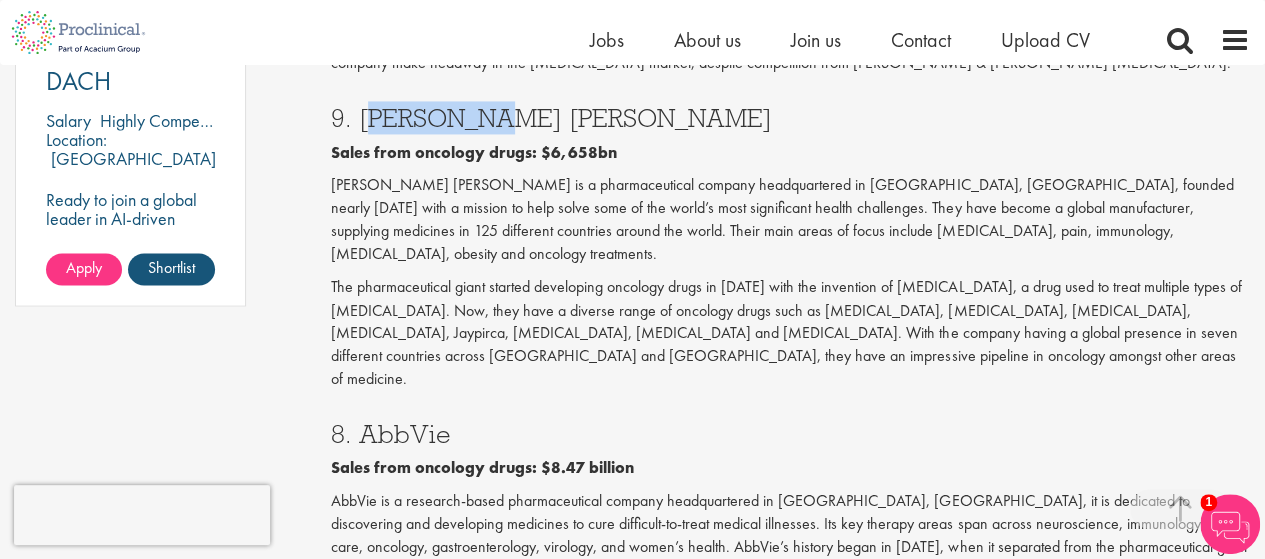 drag, startPoint x: 360, startPoint y: 99, endPoint x: 412, endPoint y: 101, distance: 52.03845 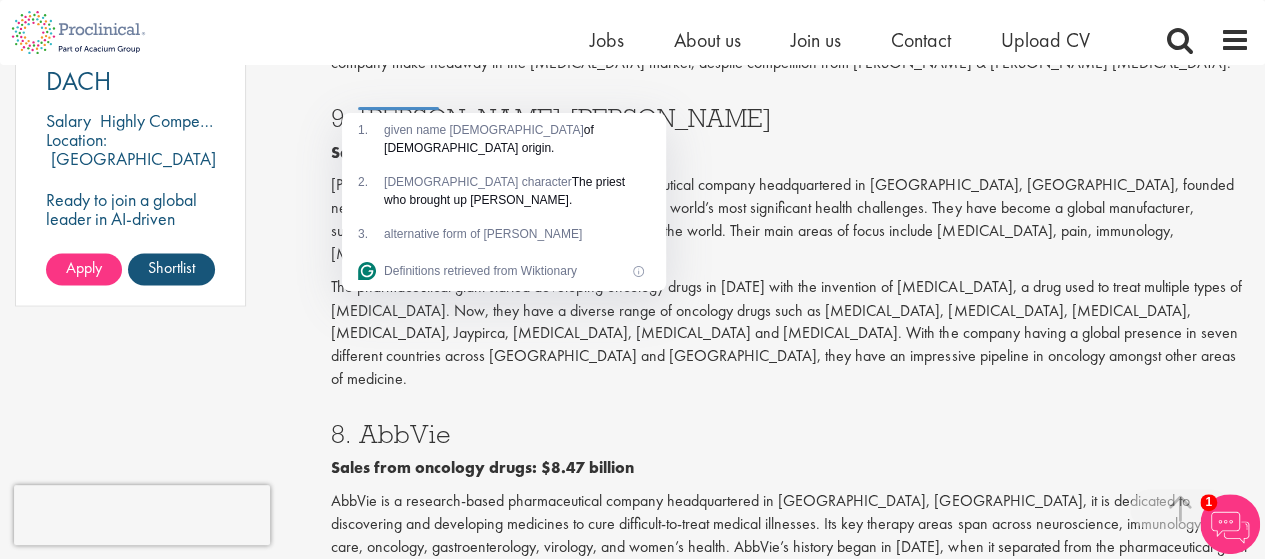 click on "9. Eli Lilly
Sales from oncology drugs: $6,658bn
Eli Lilly is a pharmaceutical company headquartered in Indianapolis, United States of America, founded nearly 150 years ago with a mission to help solve some of the world’s most significant health challenges. They have become a global manufacturer, supplying medicines in 125 different countries around the world.  Their main areas of focus include Alzheimer's, pain, immunology, diabetes, obesity and oncology treatments.
The pharmaceutical giant started developing oncology drugs in 1961 with the invention of Velban, a drug used to treat multiple types of cancer. Now, they have a diverse range of oncology drugs such as Alimta, Cyramza, Erbitux, Gemzar, Jaypirca, Portrazza, Retevmo and Verzenio. With the company having a global presence in seven different countries across Europe and North America, they have an impressive pipeline in oncology amongst other areas of medicine." at bounding box center [790, 242] 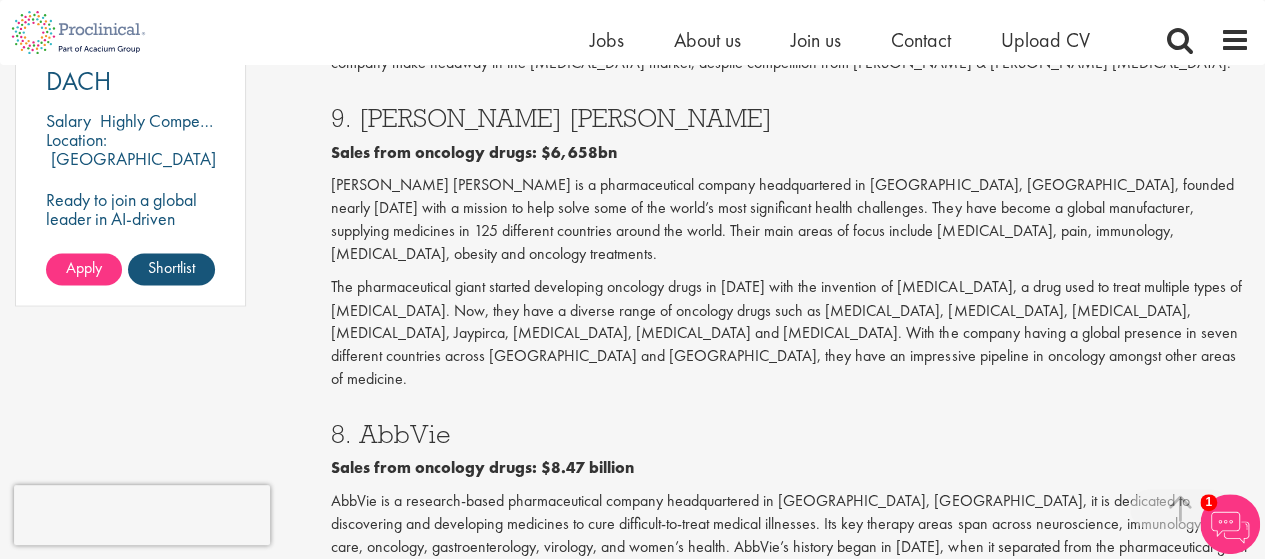 click on "Sales from oncology drugs: $6,658bn" at bounding box center [474, 152] 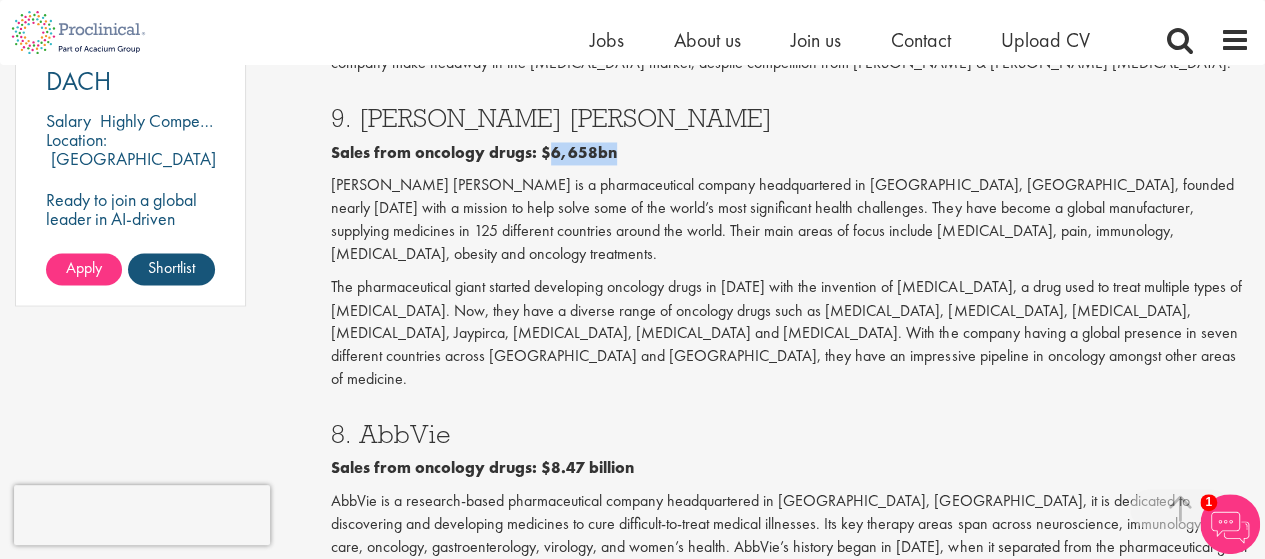 click on "Sales from oncology drugs: $6,658bn" at bounding box center [474, 152] 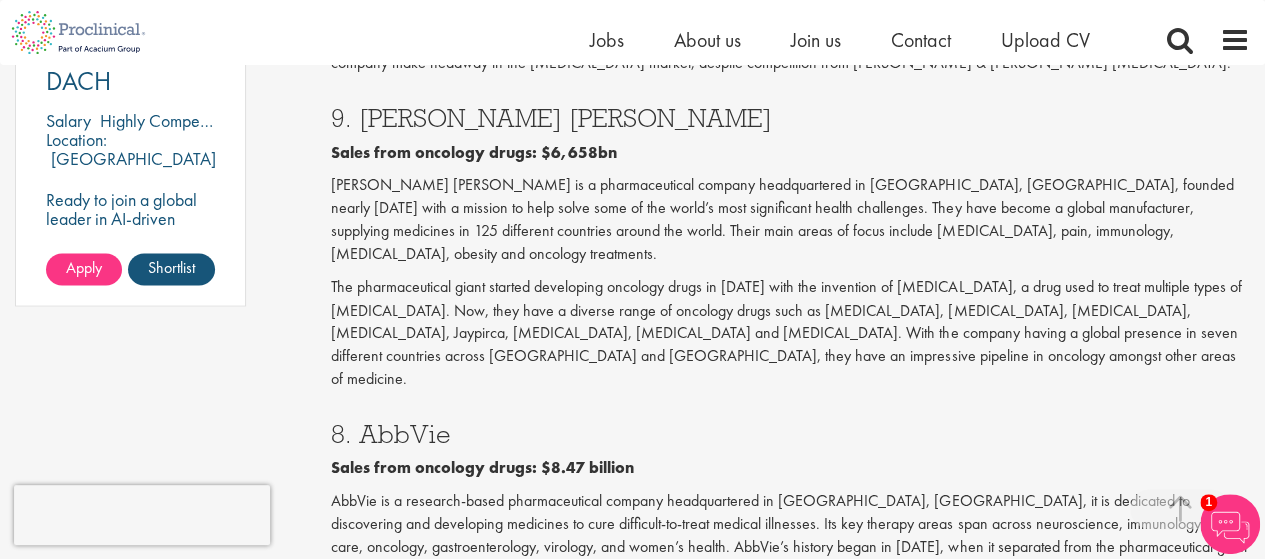 click on "Eli Lilly is a pharmaceutical company headquartered in Indianapolis, United States of America, founded nearly 150 years ago with a mission to help solve some of the world’s most significant health challenges. They have become a global manufacturer, supplying medicines in 125 different countries around the world.  Their main areas of focus include Alzheimer's, pain, immunology, diabetes, obesity and oncology treatments." at bounding box center (790, 219) 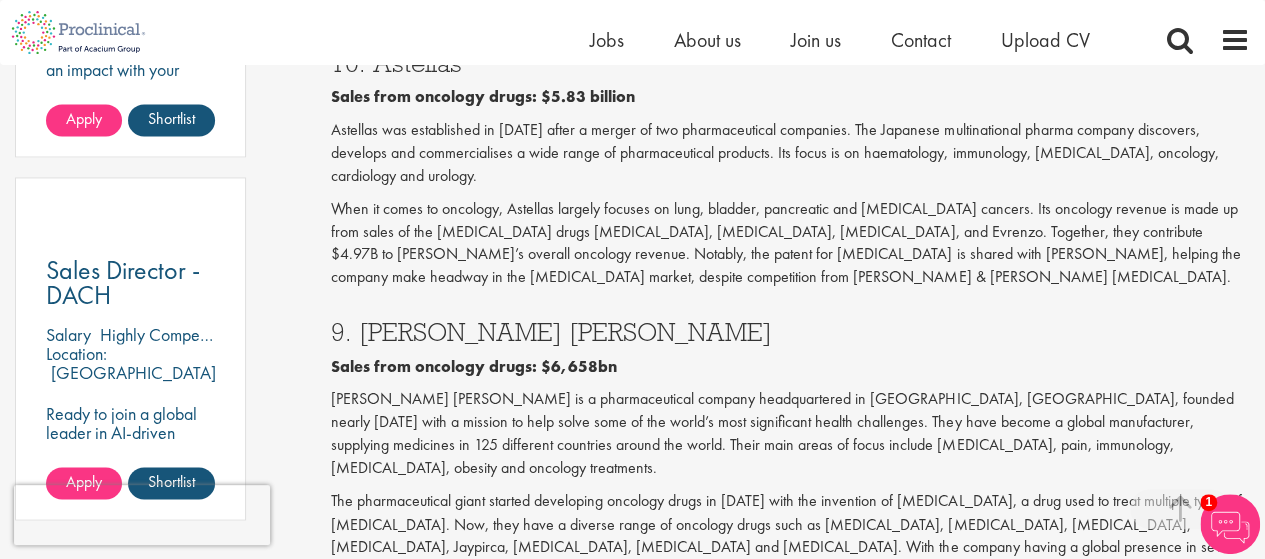 scroll, scrollTop: 1362, scrollLeft: 0, axis: vertical 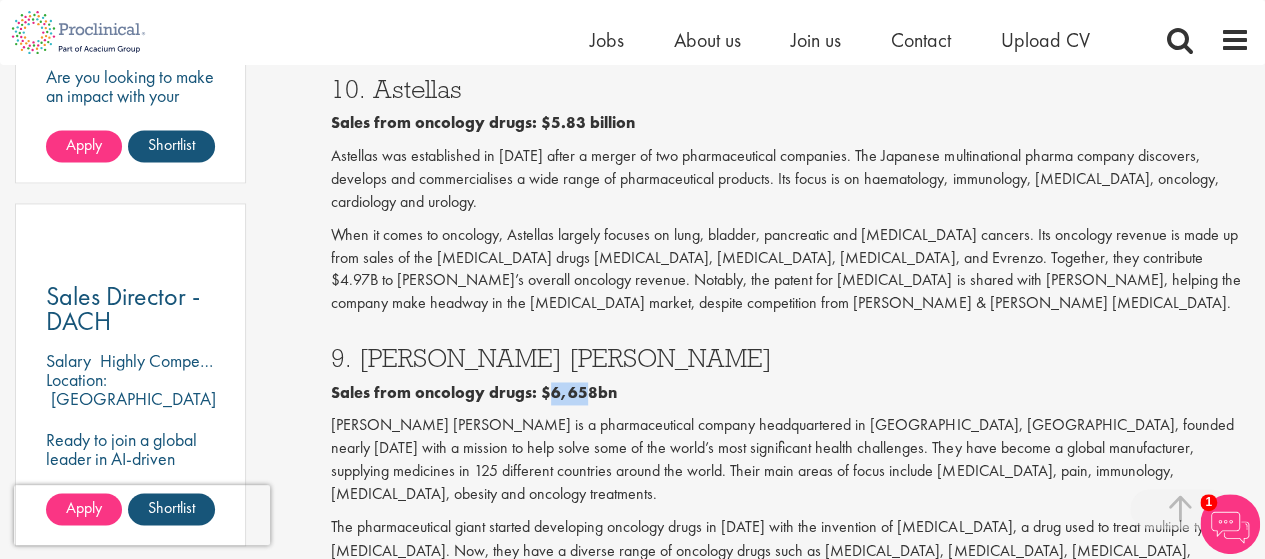 drag, startPoint x: 551, startPoint y: 367, endPoint x: 586, endPoint y: 367, distance: 35 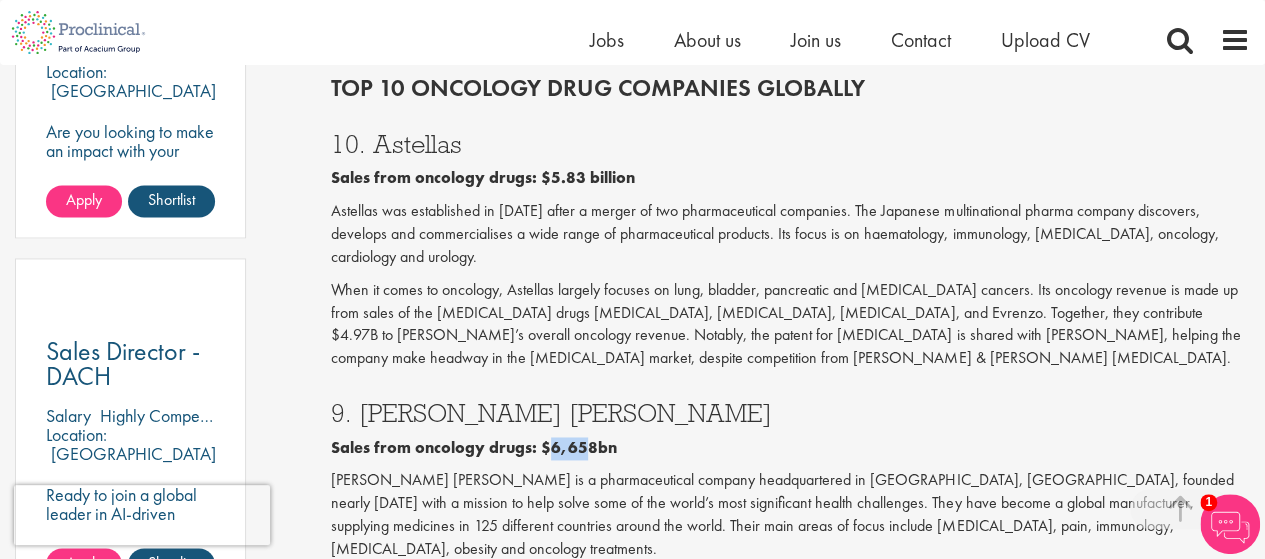 scroll, scrollTop: 1310, scrollLeft: 0, axis: vertical 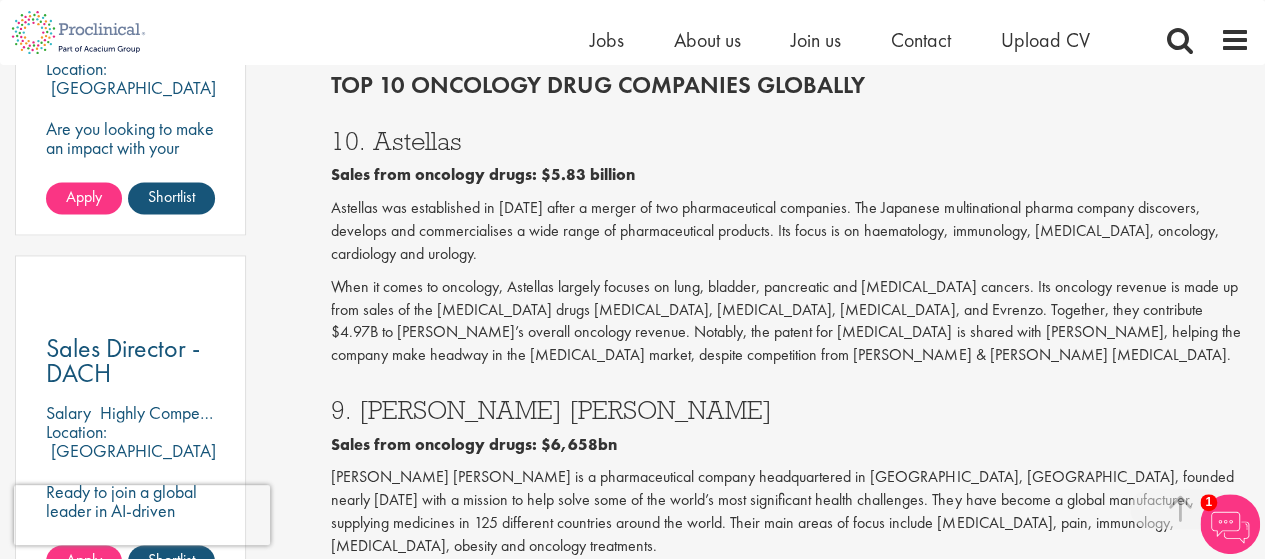 click on "10. Astellas" at bounding box center [790, 141] 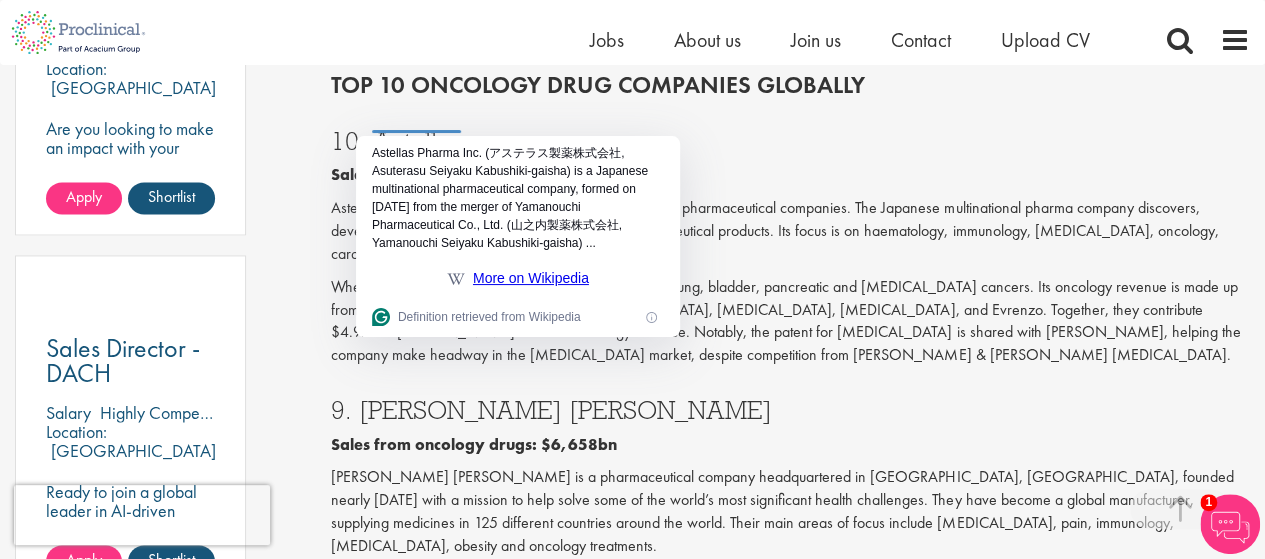 click on "10. Astellas" at bounding box center [790, 141] 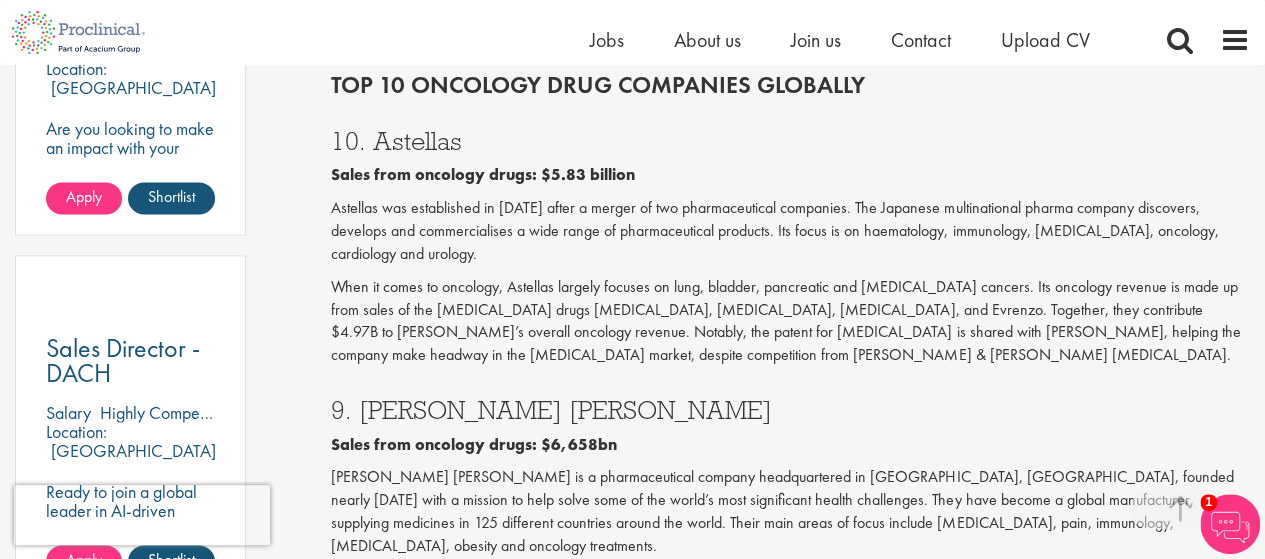 drag, startPoint x: 610, startPoint y: 111, endPoint x: 551, endPoint y: 157, distance: 74.8131 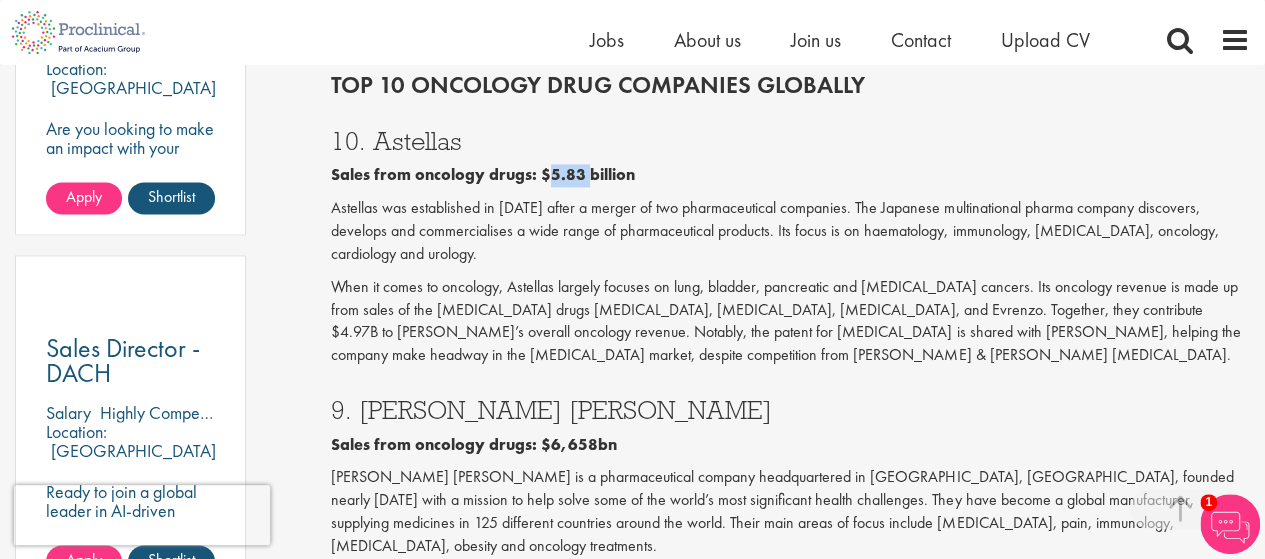 click on "Sales from oncology drugs: $5.83 billion" at bounding box center (483, 174) 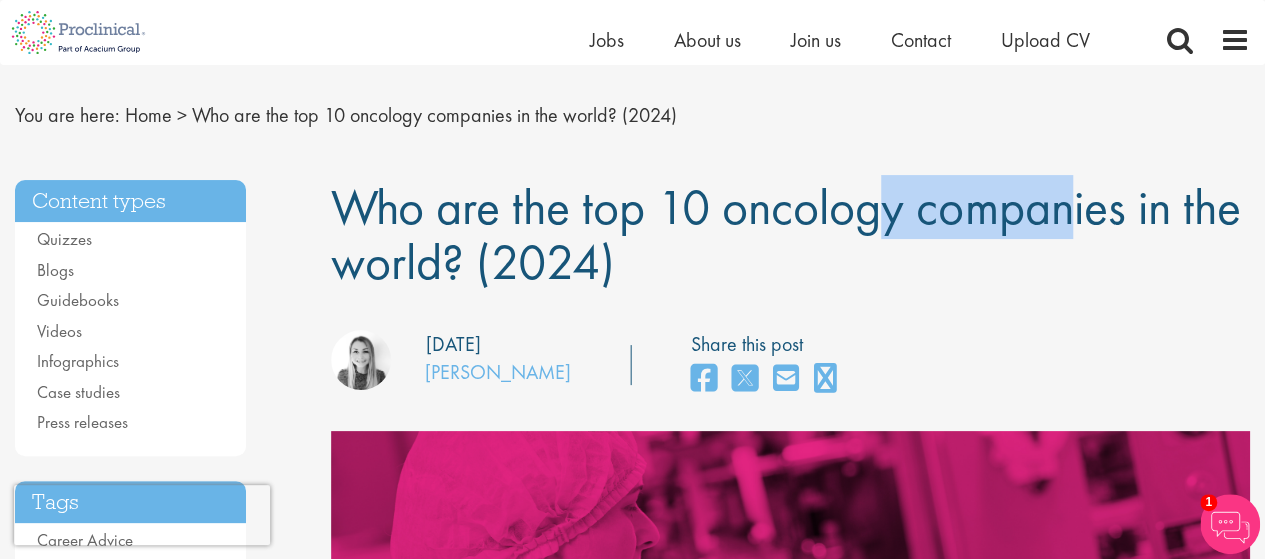 drag, startPoint x: 598, startPoint y: 205, endPoint x: 763, endPoint y: 210, distance: 165.07574 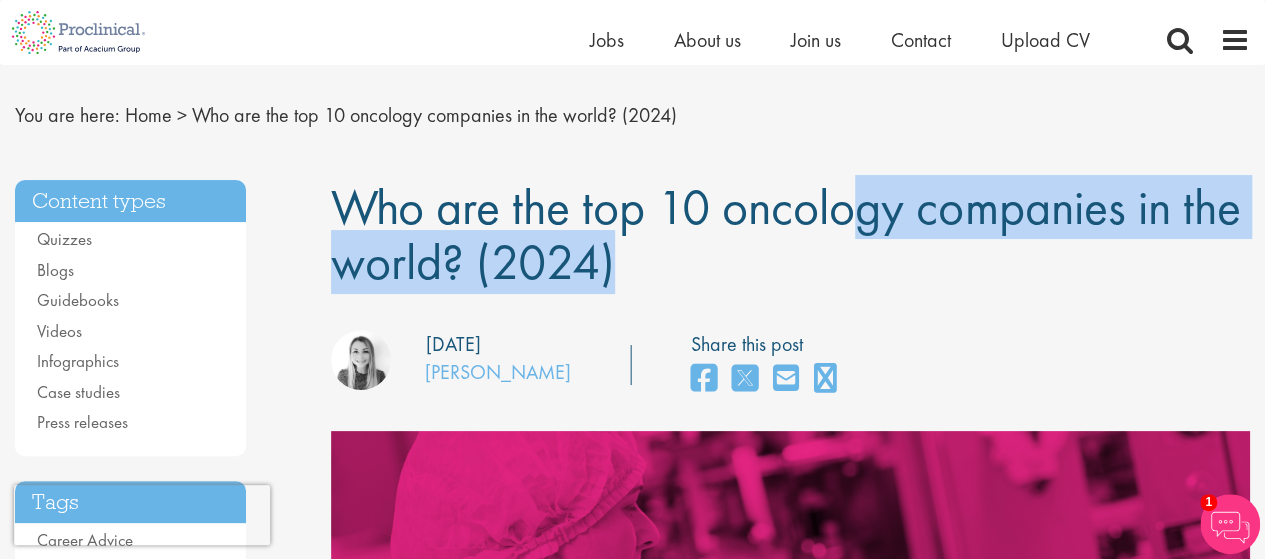 drag, startPoint x: 590, startPoint y: 204, endPoint x: 650, endPoint y: 265, distance: 85.56284 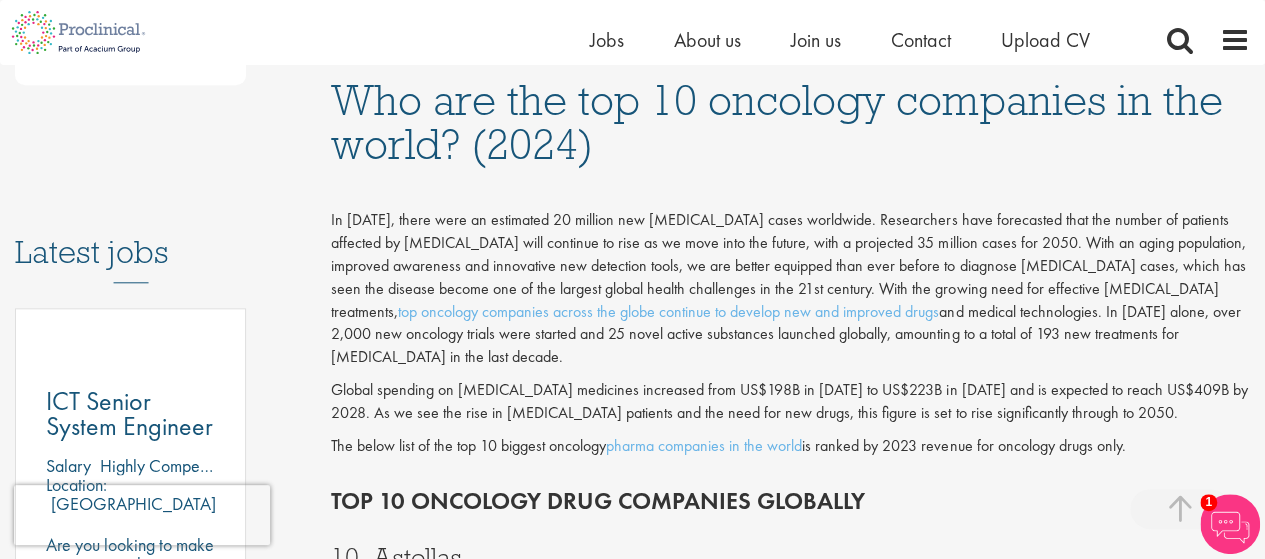 scroll, scrollTop: 902, scrollLeft: 0, axis: vertical 